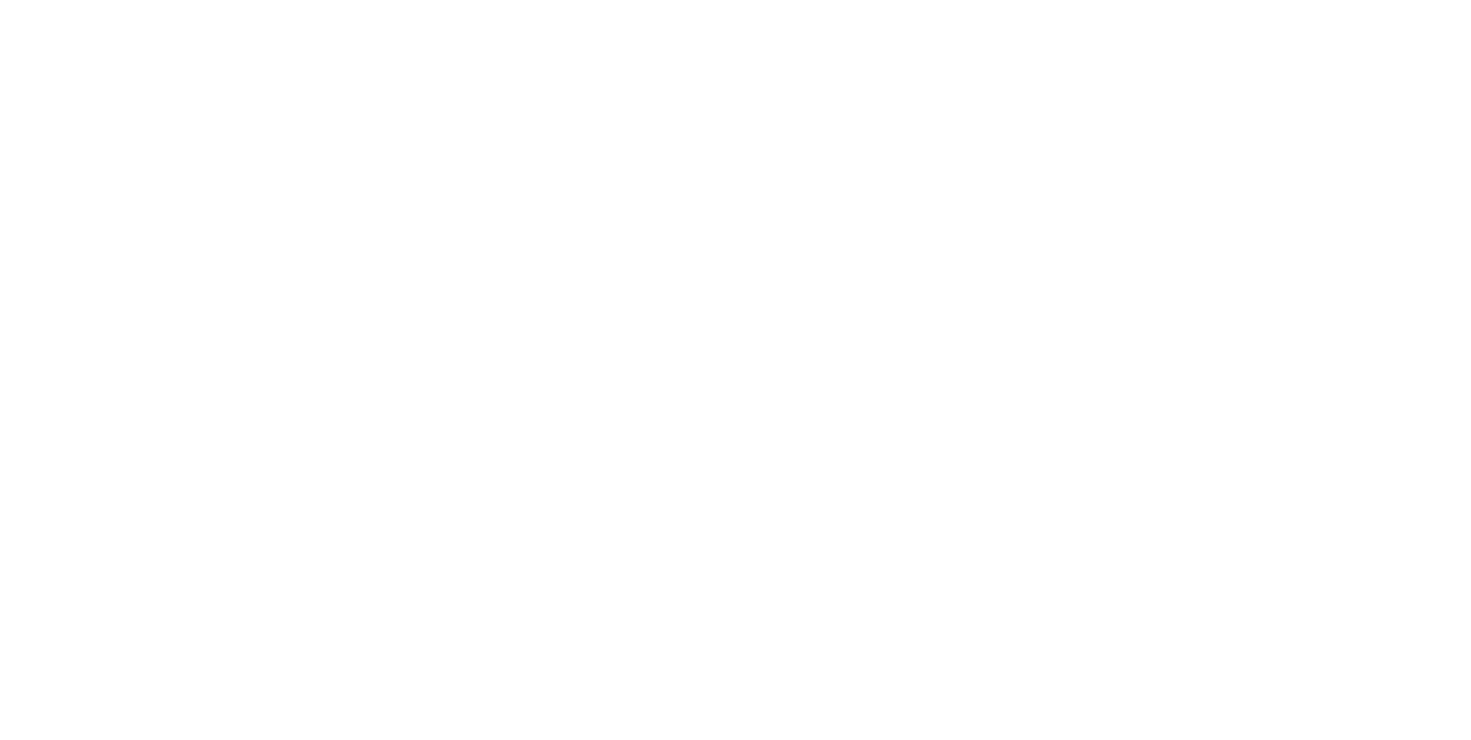 scroll, scrollTop: 0, scrollLeft: 0, axis: both 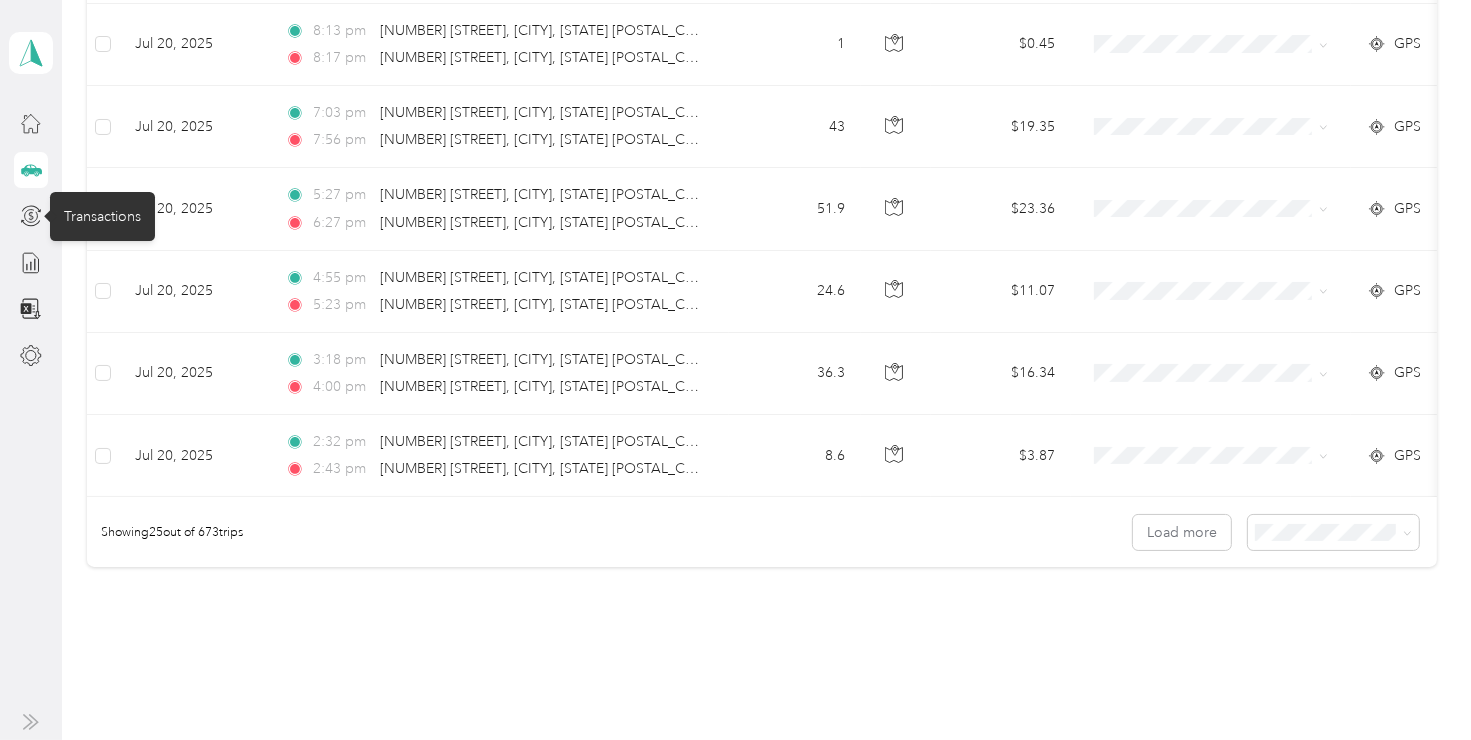 click 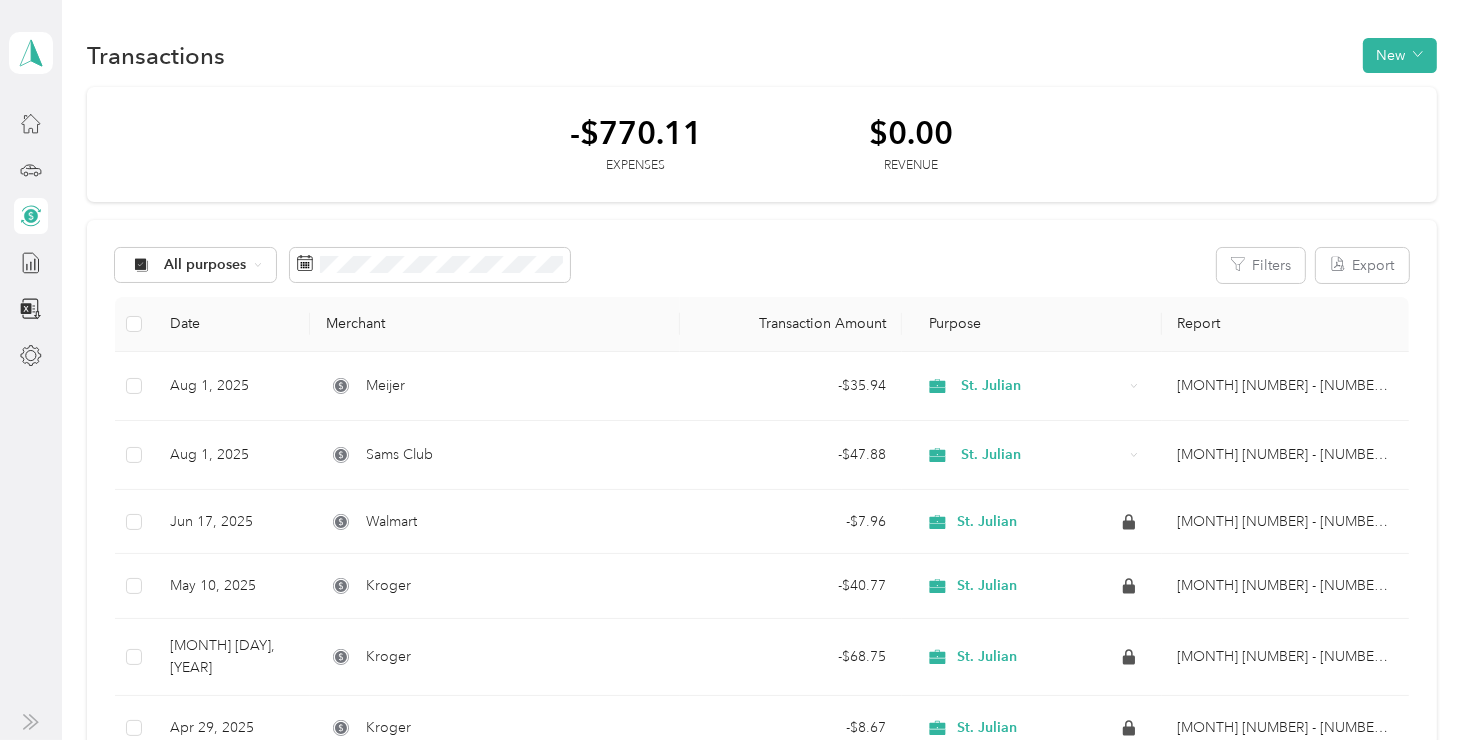 scroll, scrollTop: 0, scrollLeft: 0, axis: both 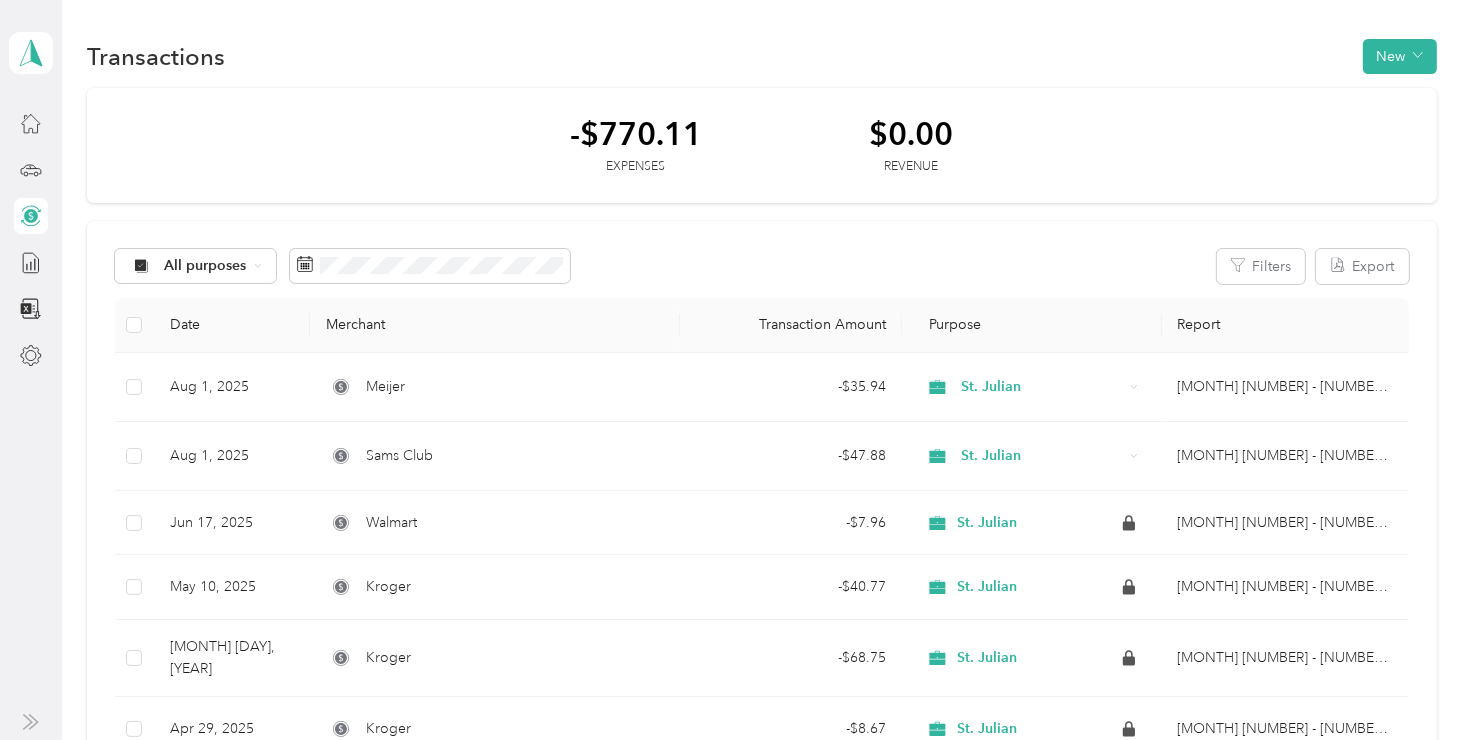 click 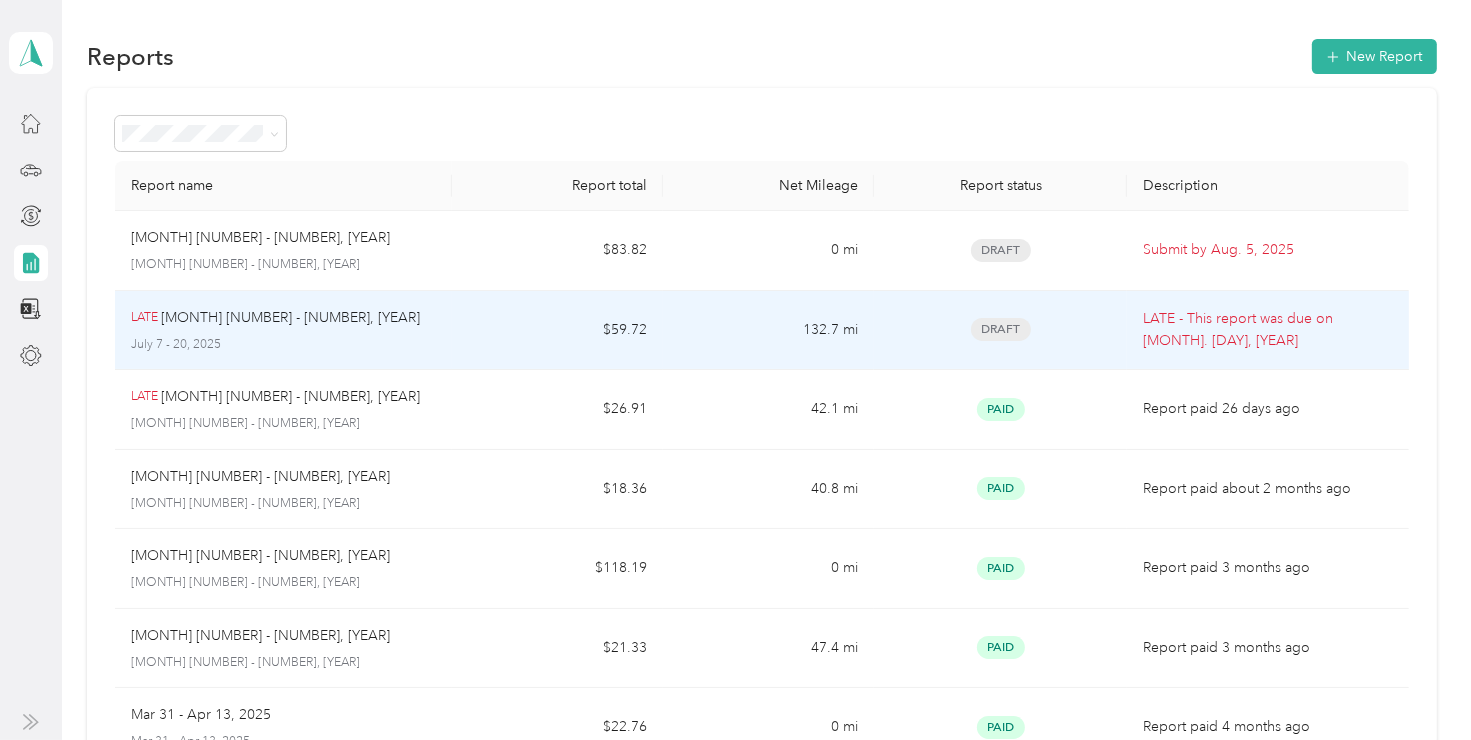 click on "July 7 - 20, 2025" at bounding box center (284, 345) 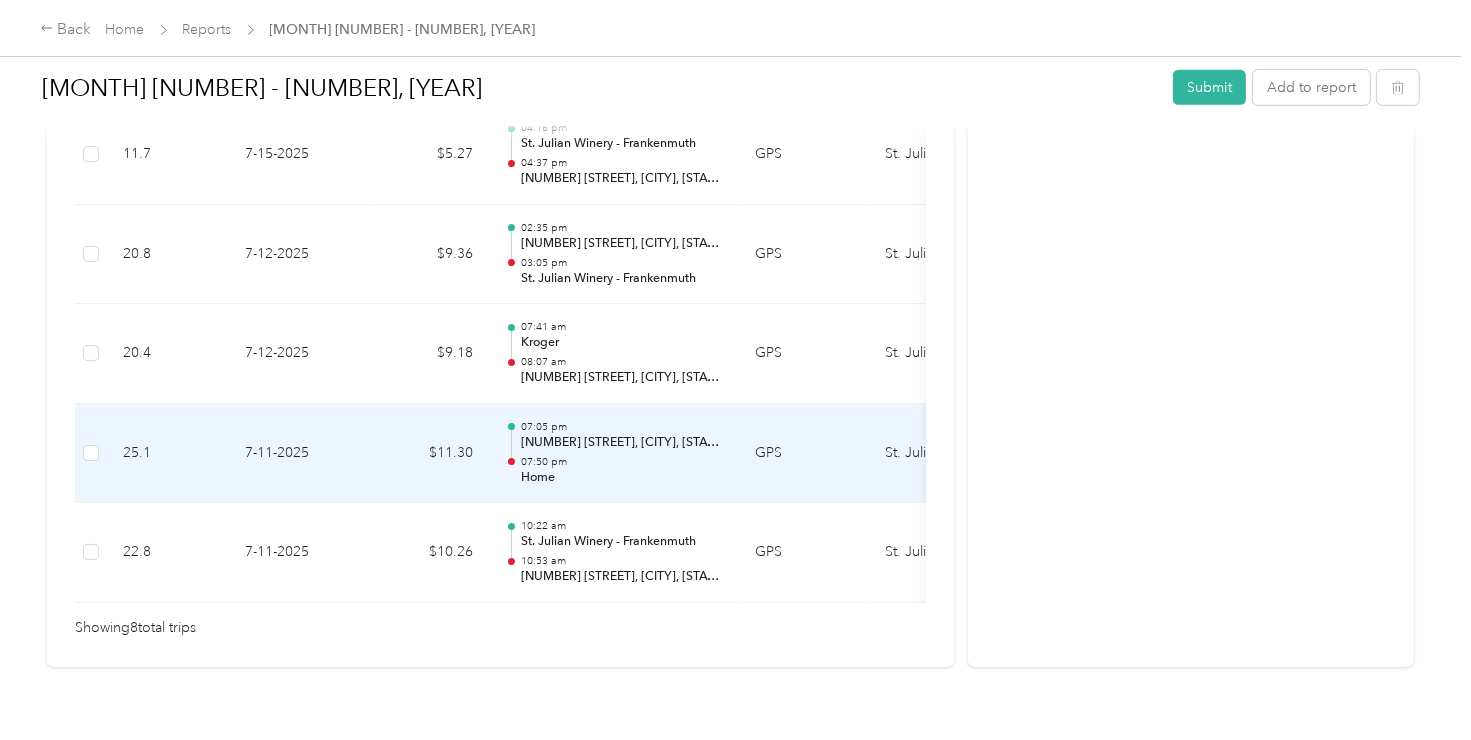 scroll, scrollTop: 1000, scrollLeft: 0, axis: vertical 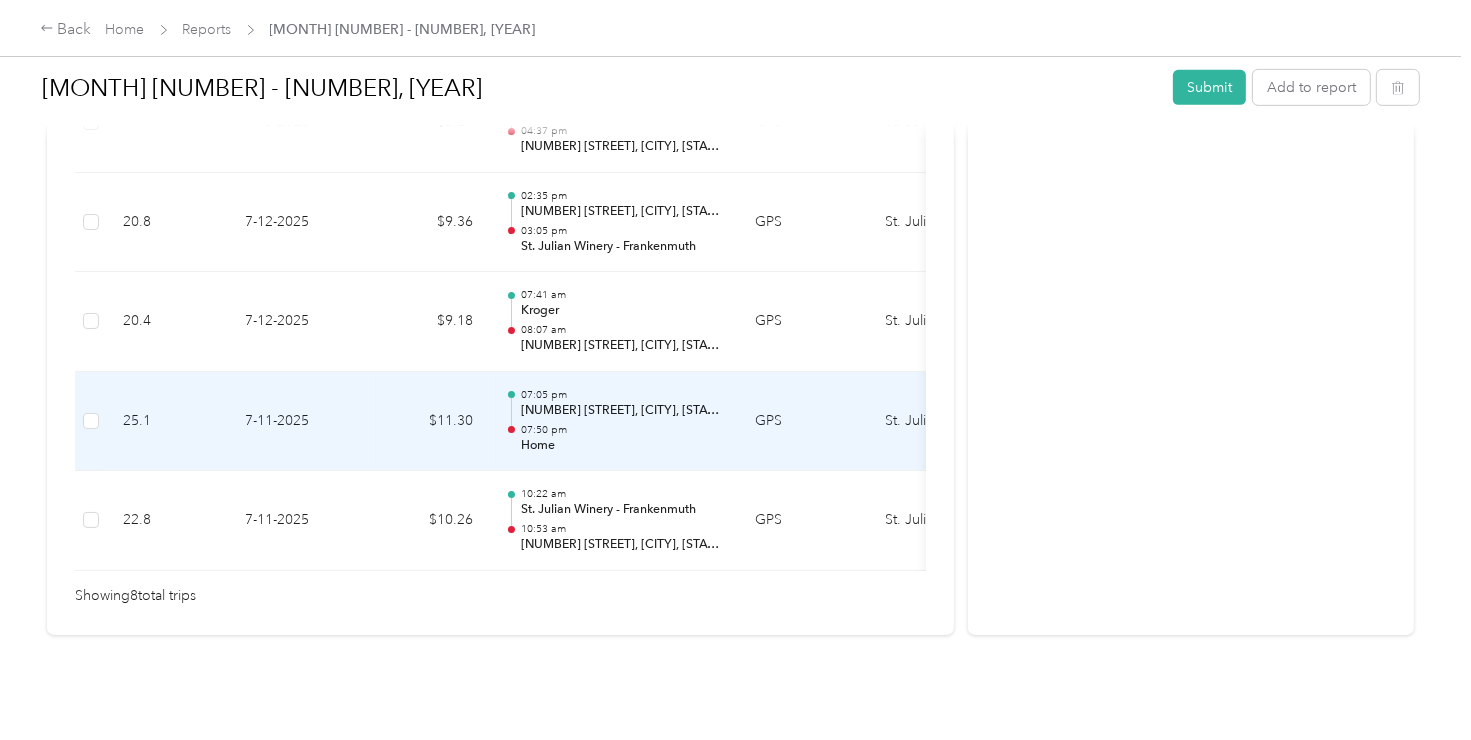 click on "[NUMBER] [STREET], [CITY], [STATE] [POSTAL_CODE], [COUNTRY]" at bounding box center [622, 411] 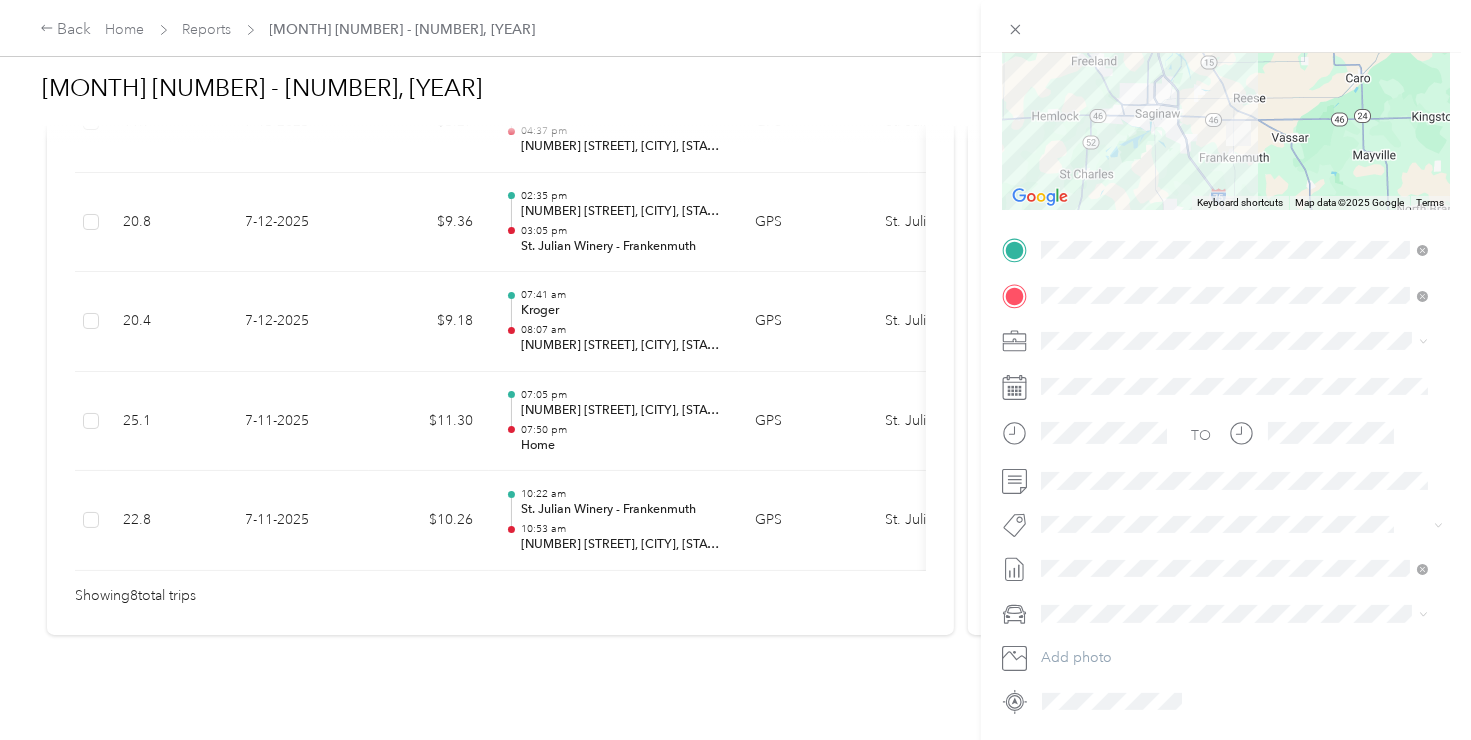 scroll, scrollTop: 209, scrollLeft: 0, axis: vertical 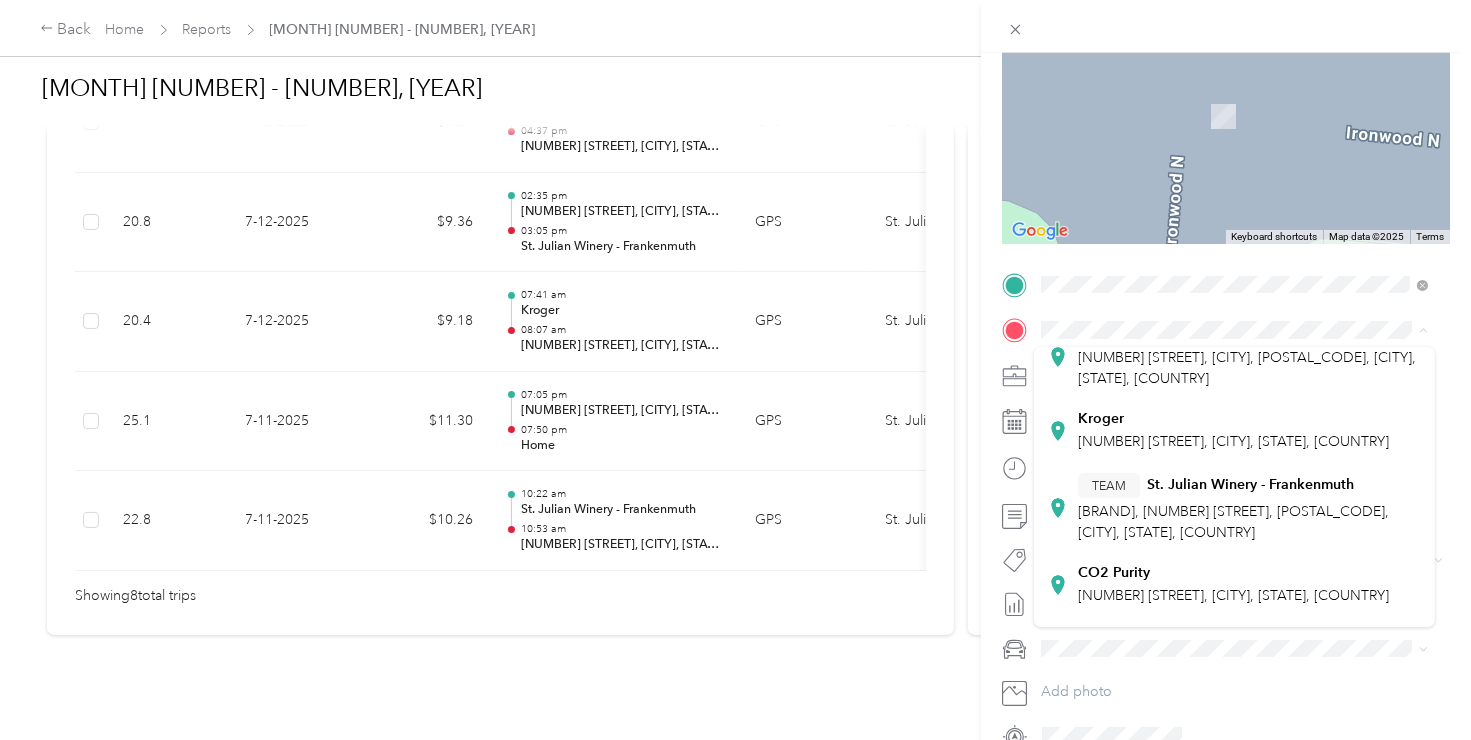 click on "[BRAND], [NUMBER] [STREET], [POSTAL_CODE], [CITY], [STATE], [COUNTRY]" at bounding box center (1233, 522) 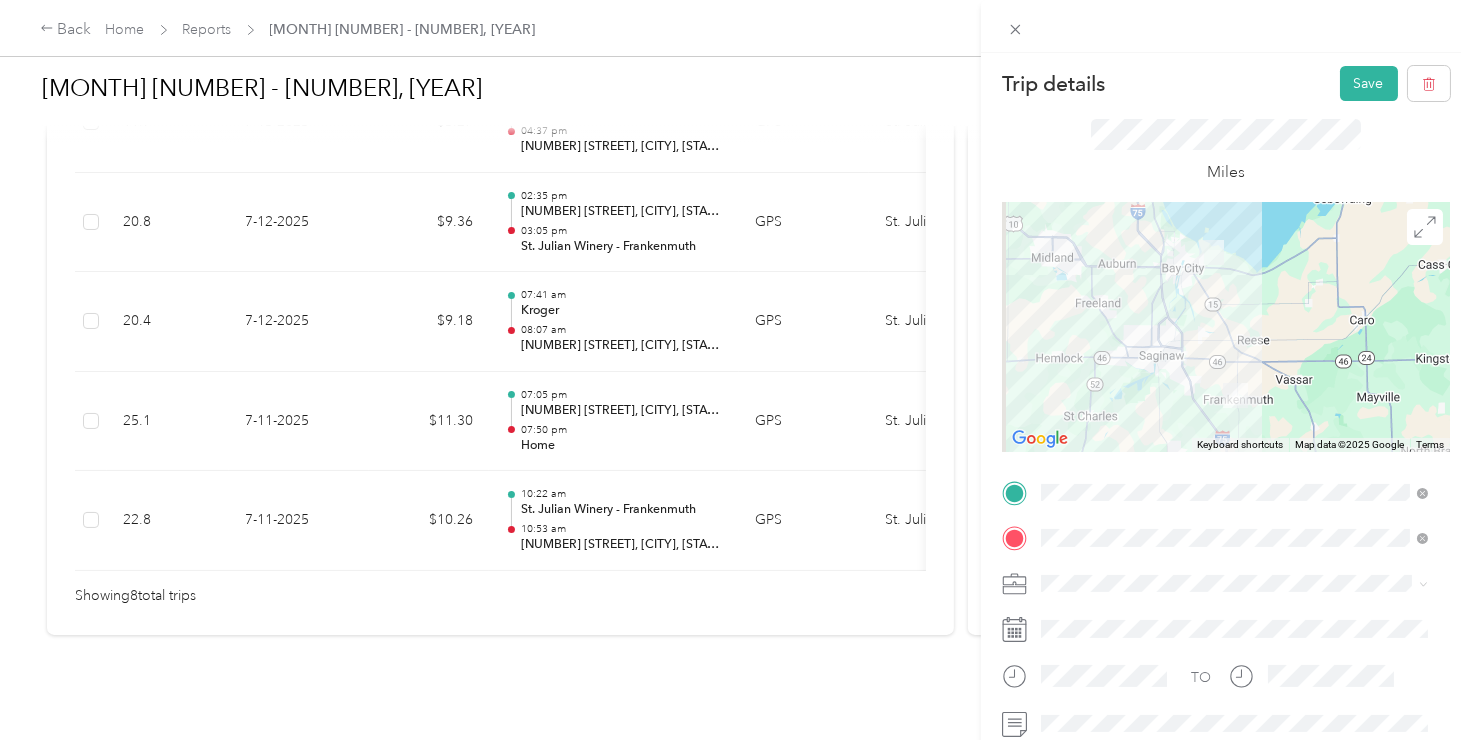 scroll, scrollTop: 0, scrollLeft: 0, axis: both 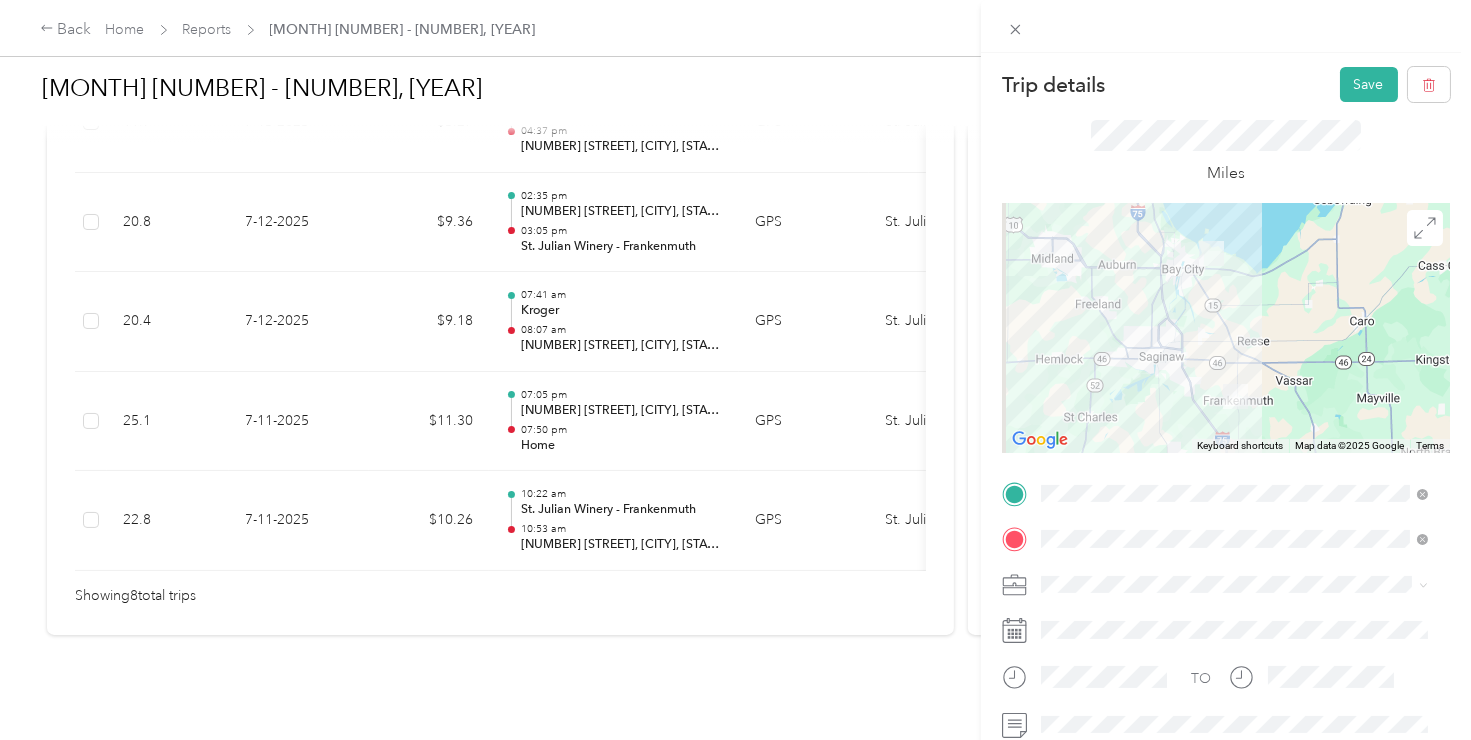 click on "Save" at bounding box center [1369, 84] 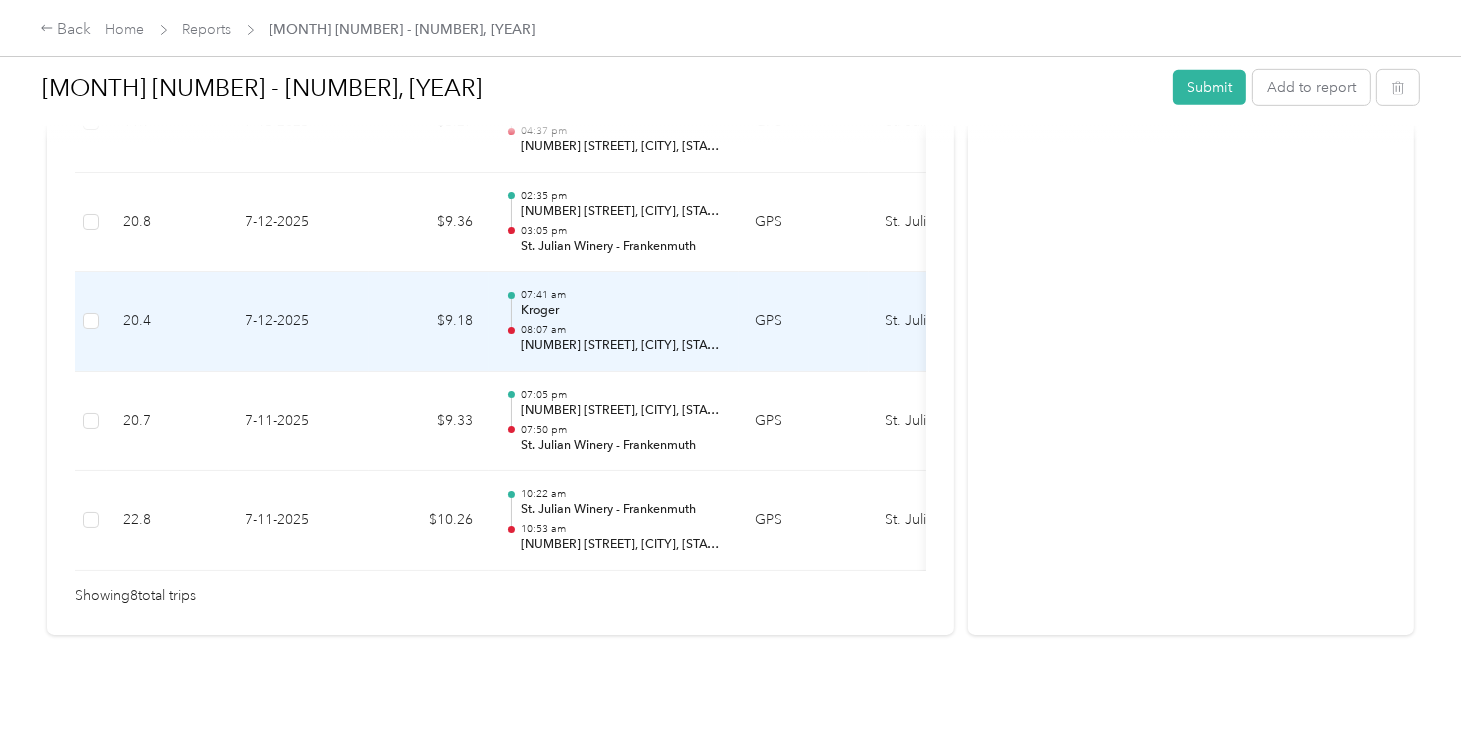 click on "Kroger" at bounding box center (622, 311) 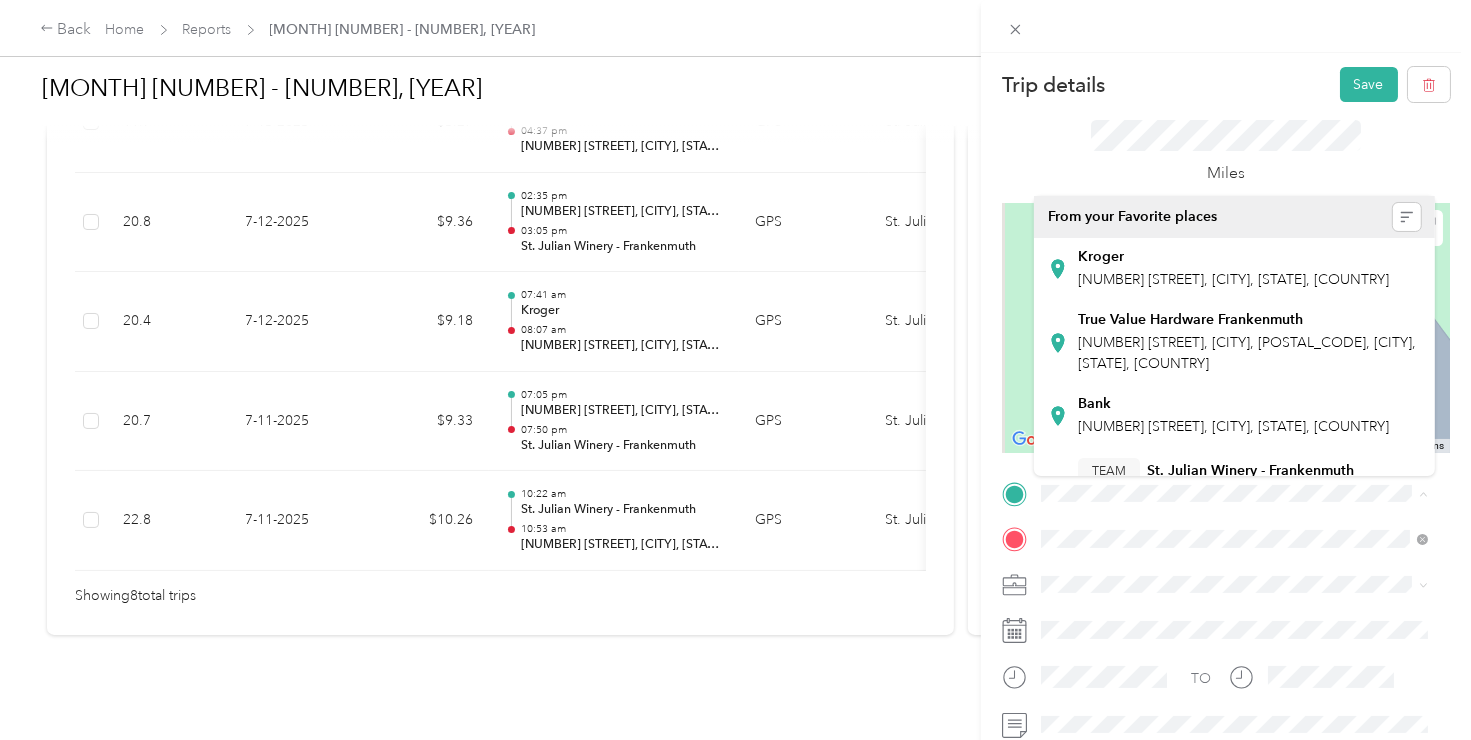 scroll, scrollTop: 200, scrollLeft: 0, axis: vertical 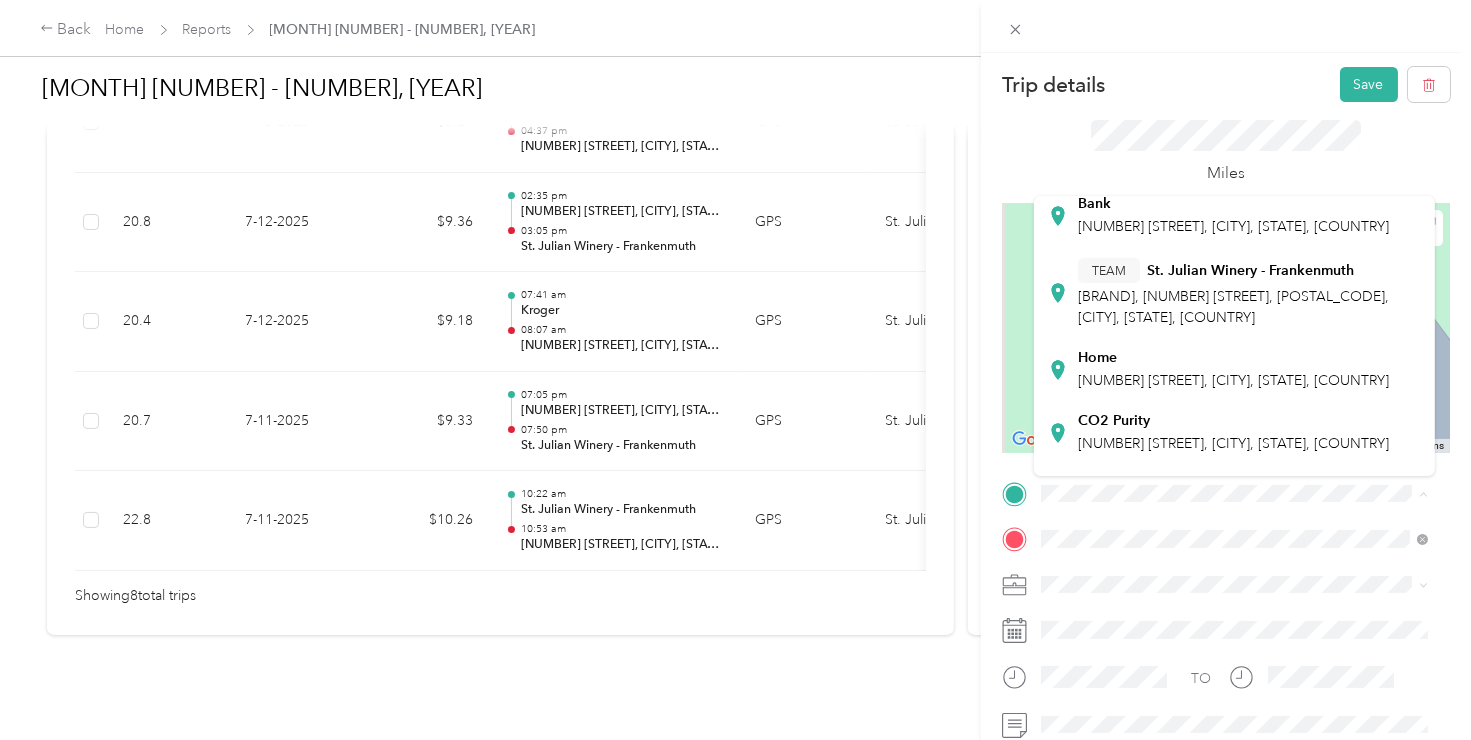 click on "[BRAND], [NUMBER] [STREET], [POSTAL_CODE], [CITY], [STATE], [COUNTRY]" at bounding box center (1233, 307) 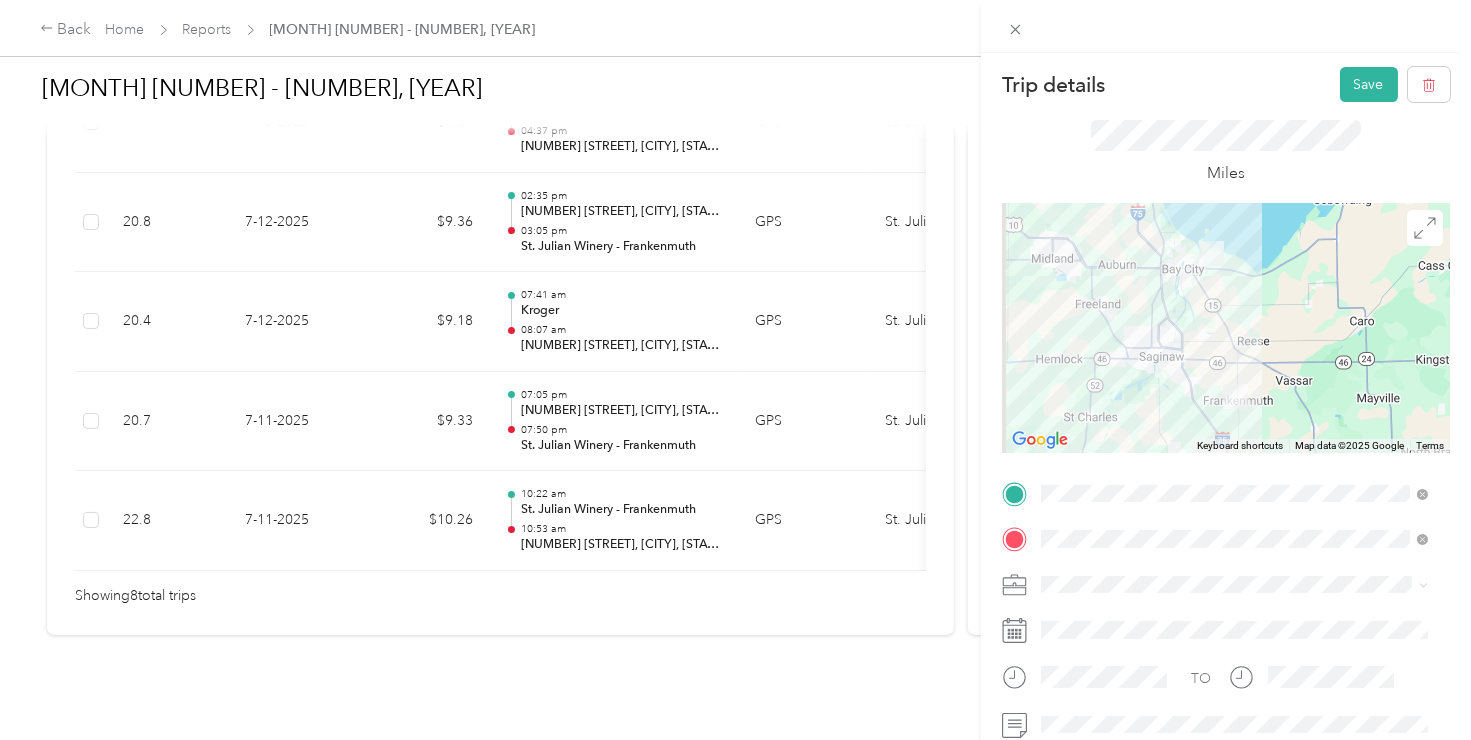 click on "Save" at bounding box center (1369, 84) 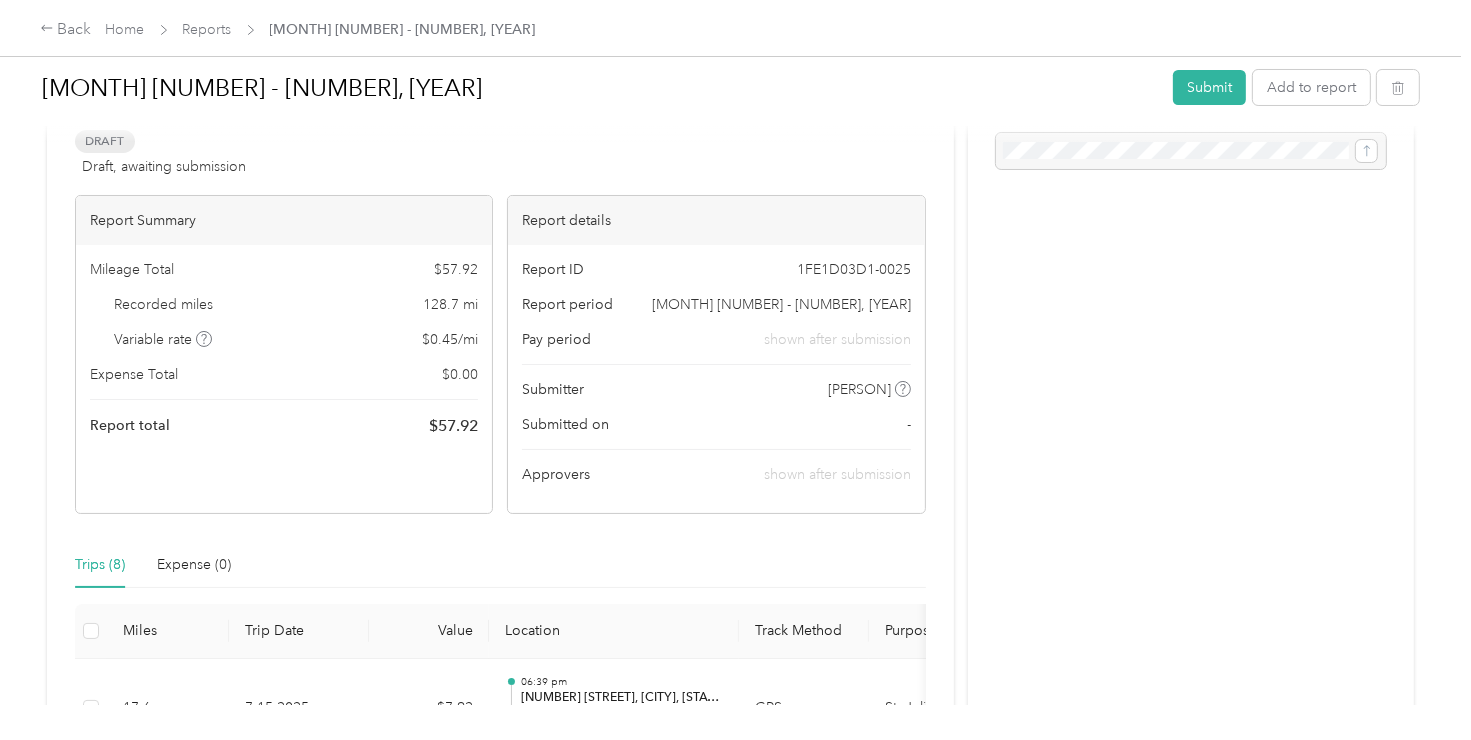 scroll, scrollTop: 0, scrollLeft: 0, axis: both 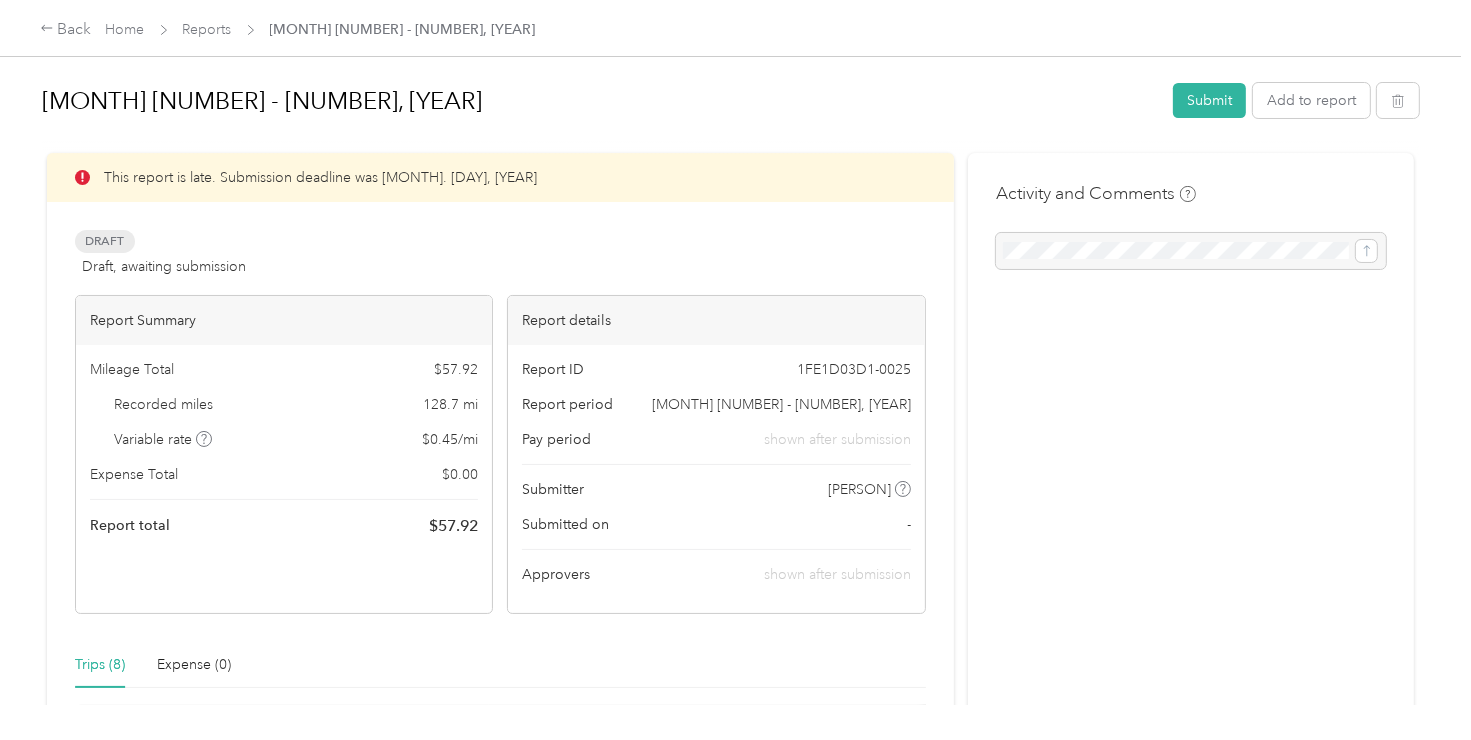 click at bounding box center [1191, 251] 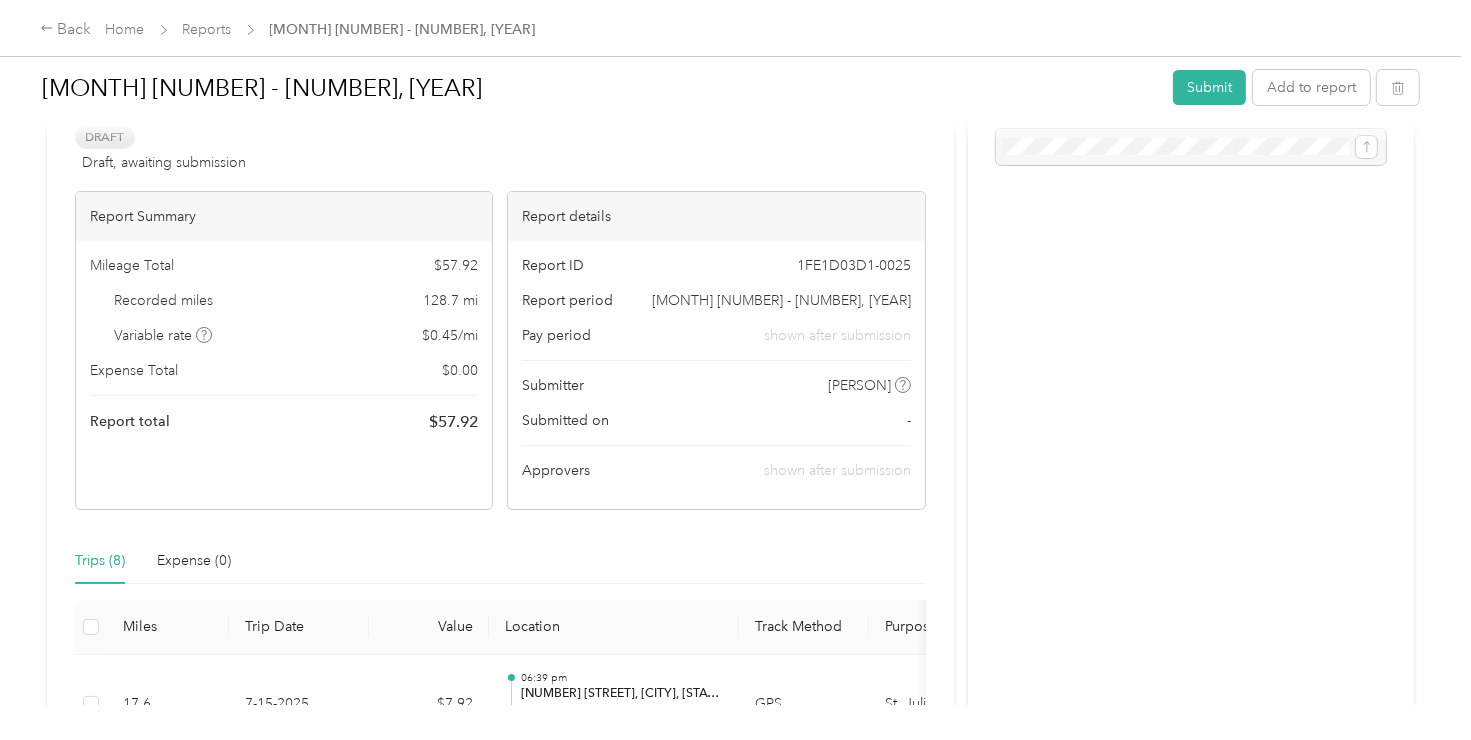 scroll, scrollTop: 100, scrollLeft: 0, axis: vertical 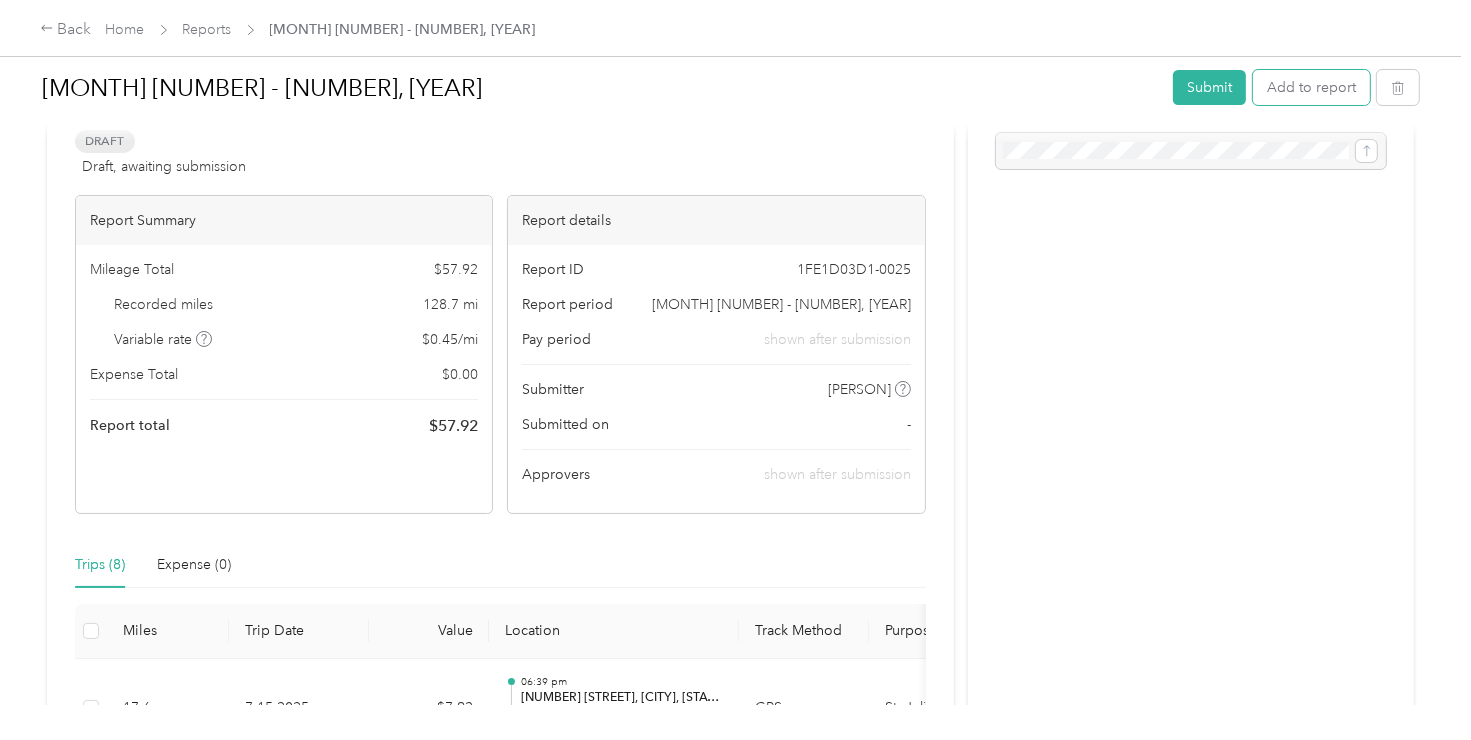 click on "Add to report" at bounding box center [1311, 87] 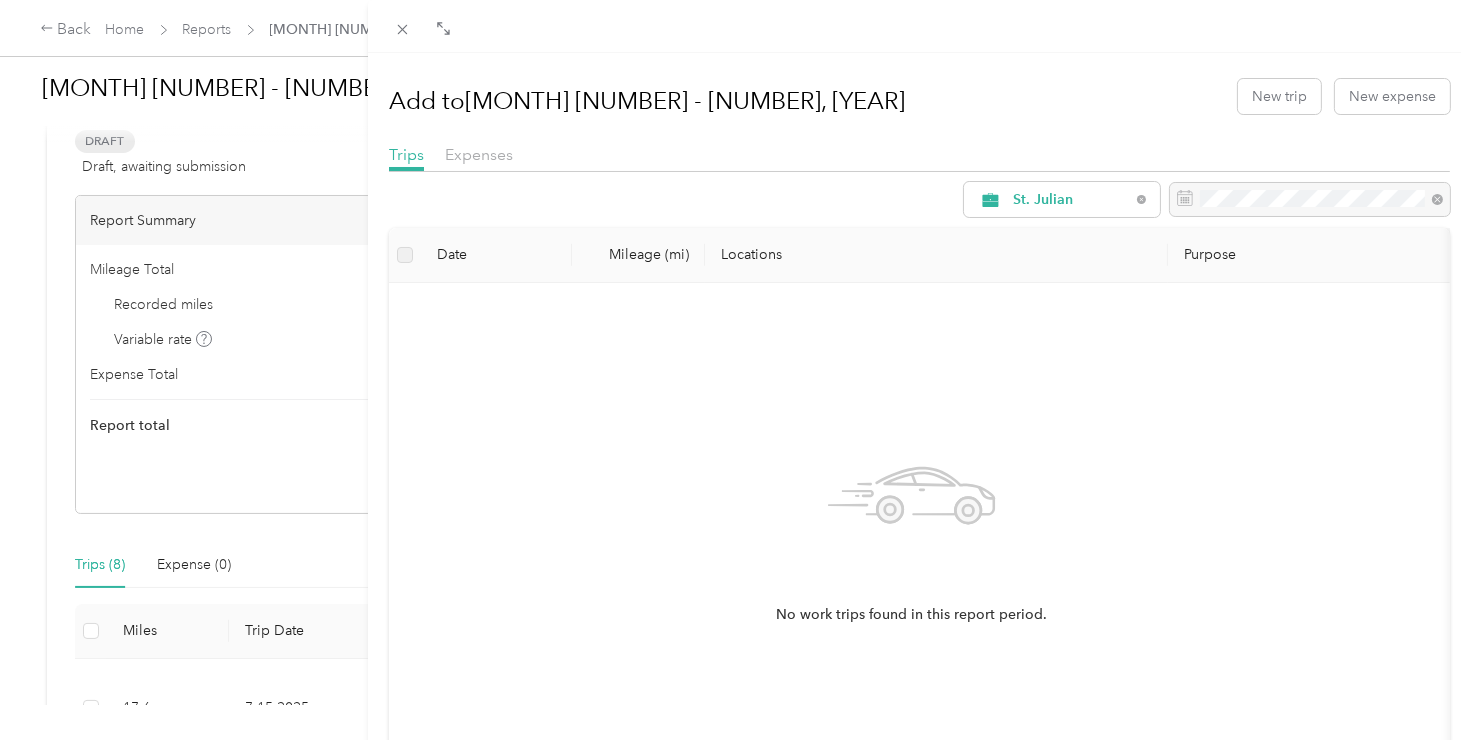 click on "Add to [MONTH] [NUMBER] - [NUMBER], [YEAR] New trip New expense Trips Expenses [BRAND] Date Mileage (mi) Locations Purpose           No work trips found in this report period." at bounding box center (735, 370) 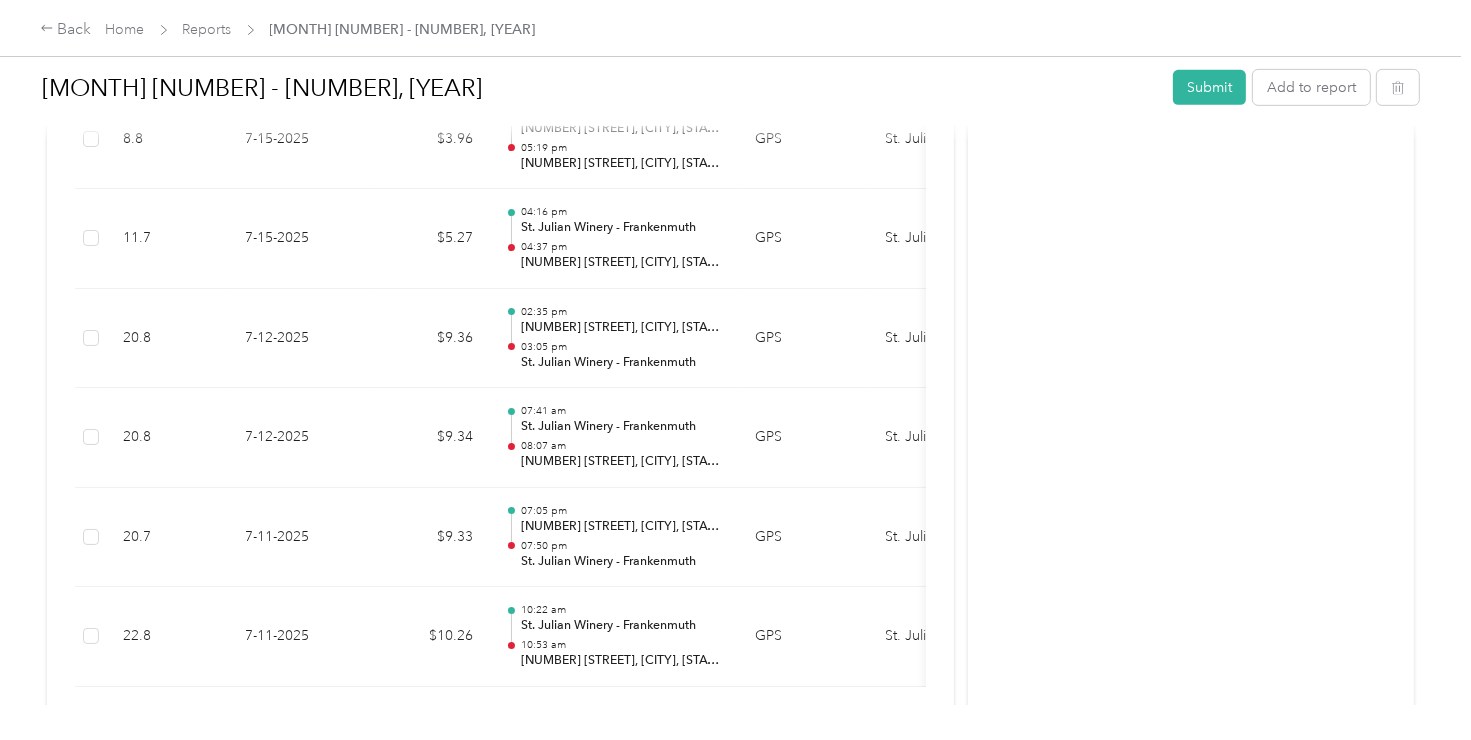 scroll, scrollTop: 812, scrollLeft: 0, axis: vertical 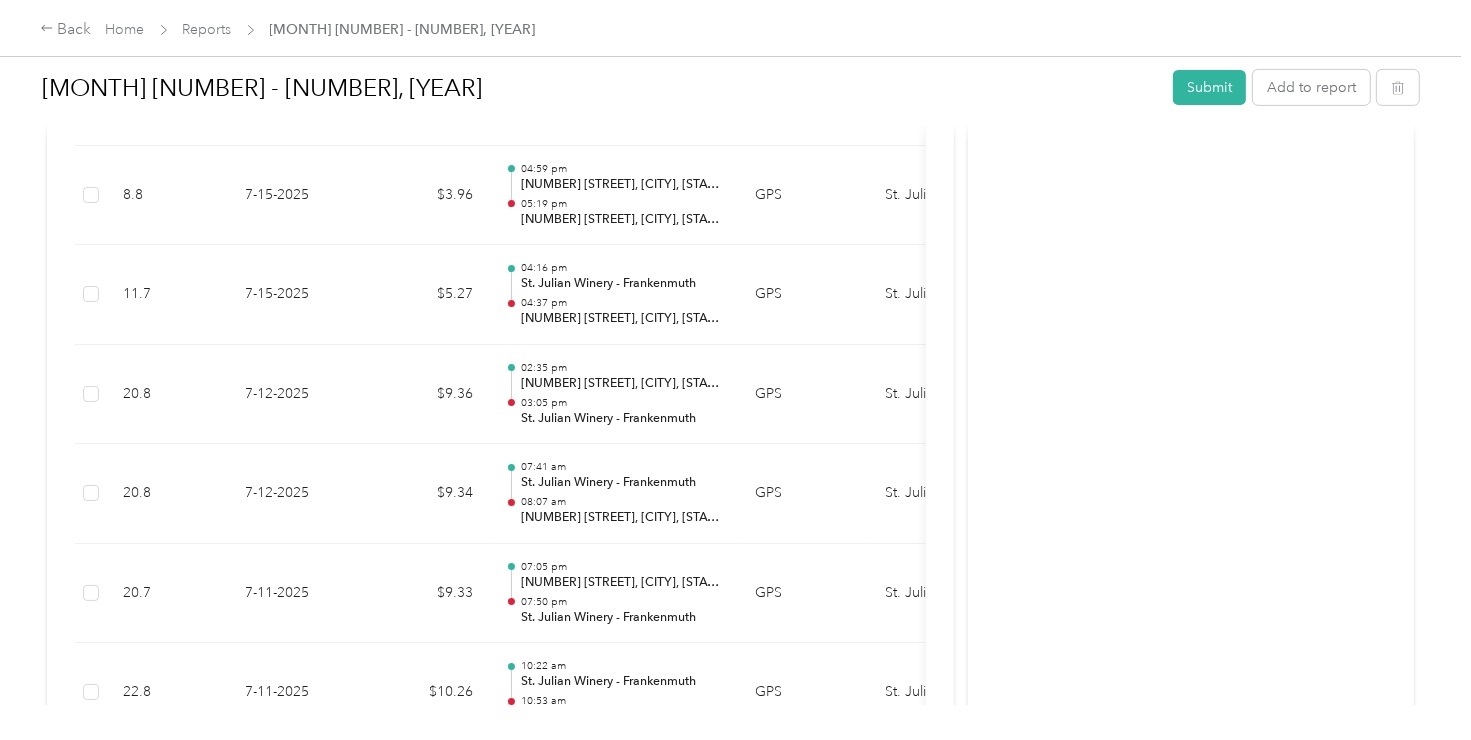 click on "Submit" at bounding box center (1209, 87) 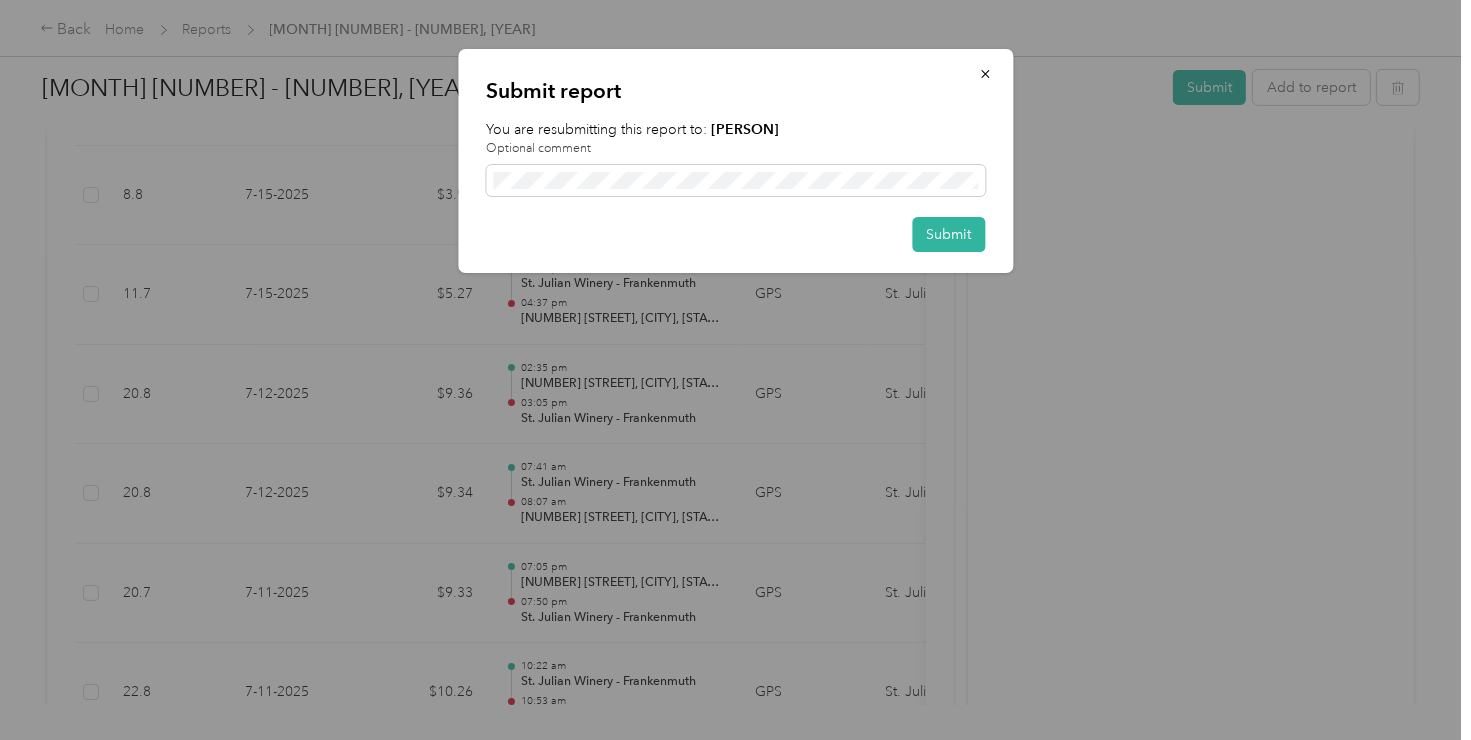 click on "Submit" at bounding box center (948, 234) 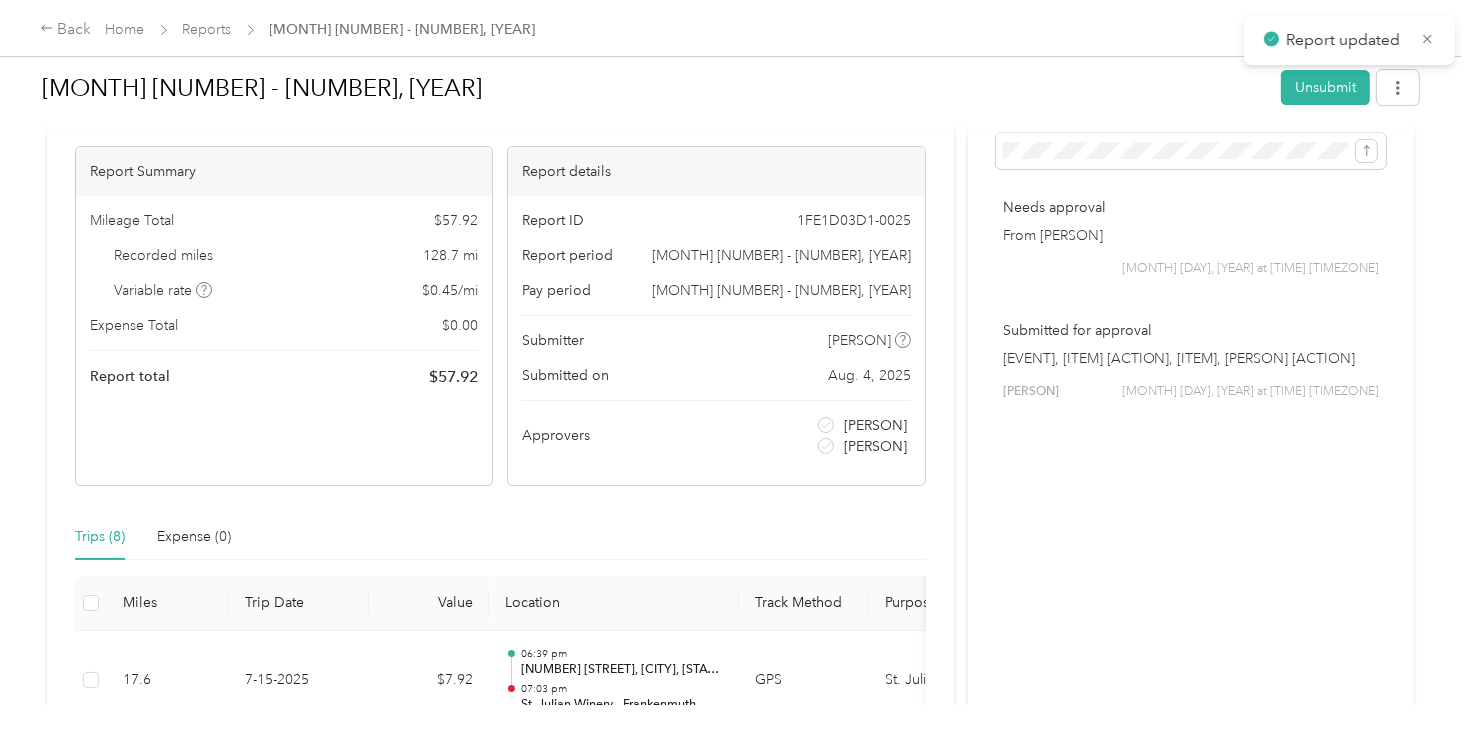 scroll, scrollTop: 0, scrollLeft: 0, axis: both 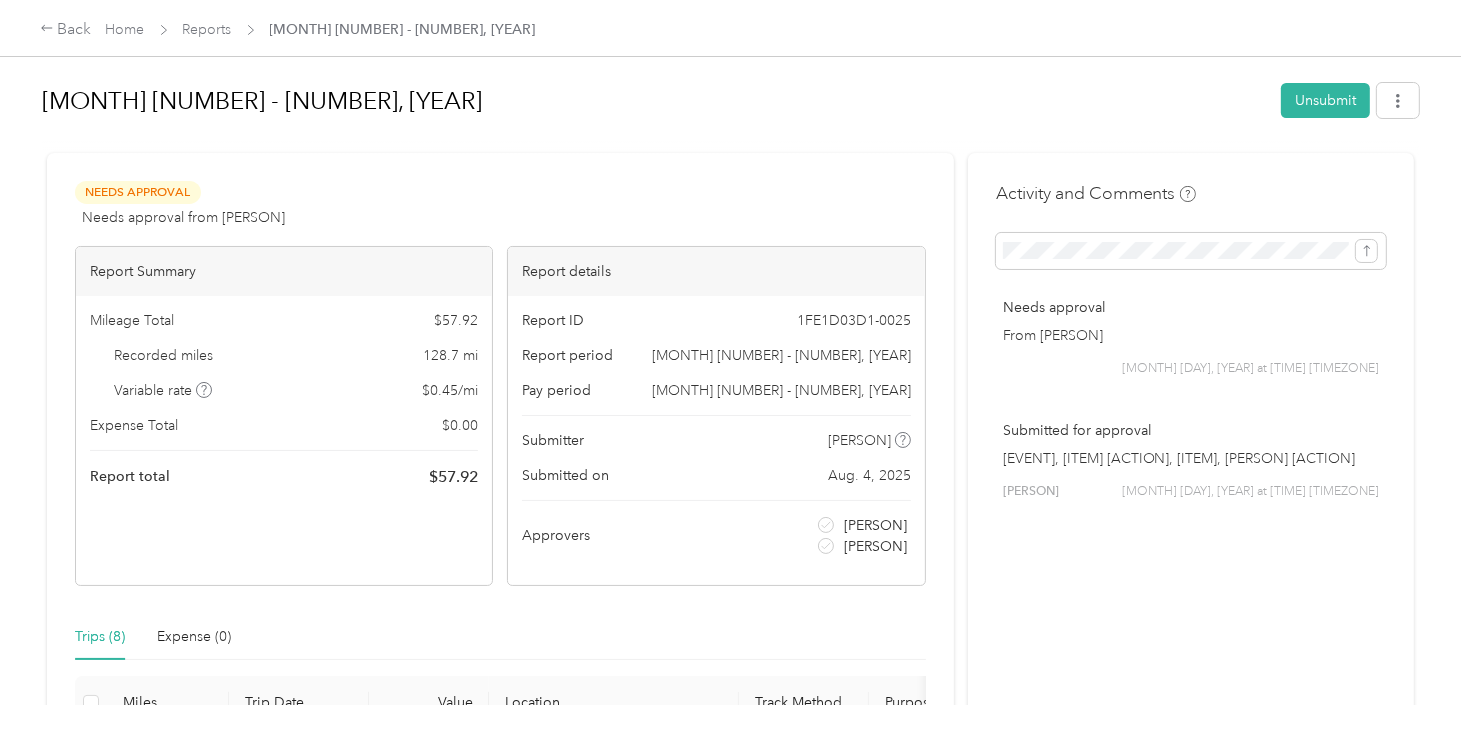 click 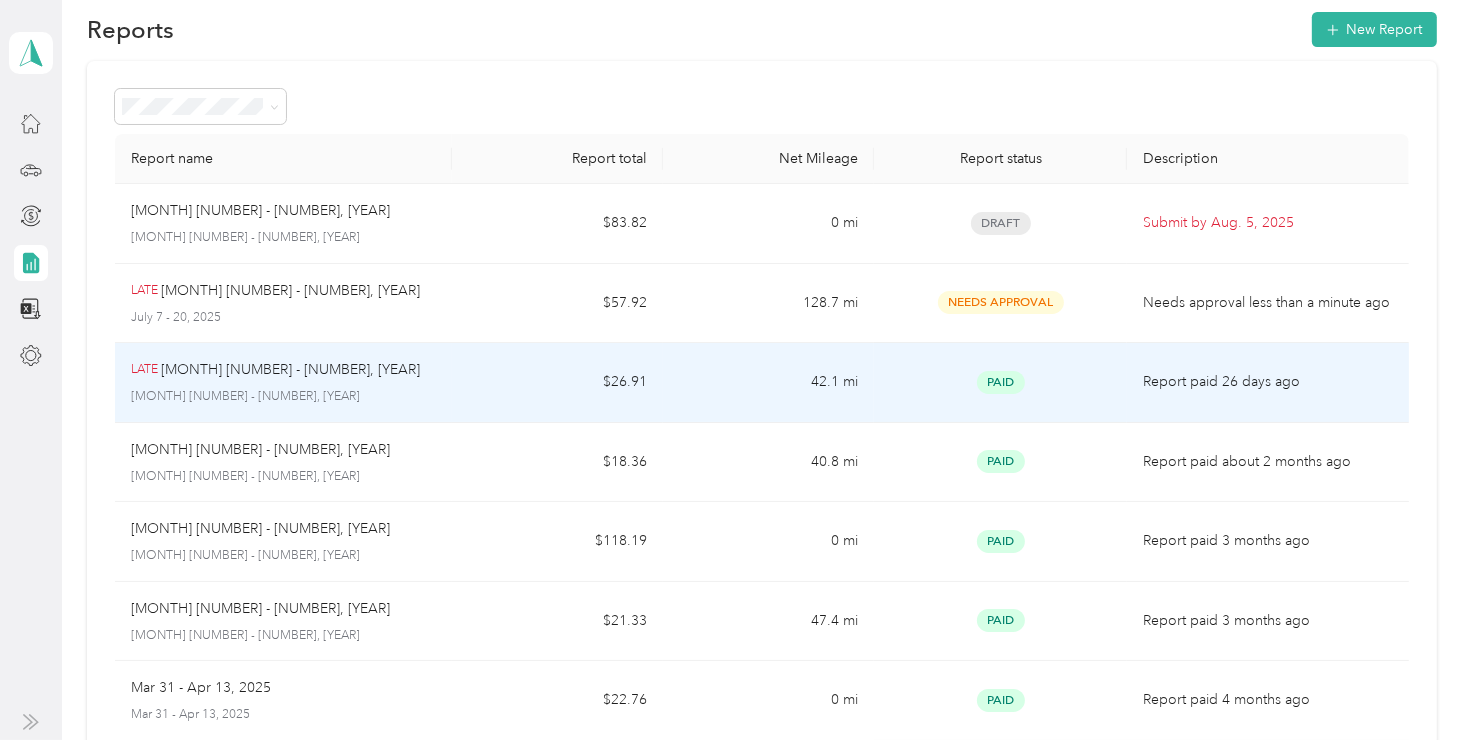 scroll, scrollTop: 0, scrollLeft: 0, axis: both 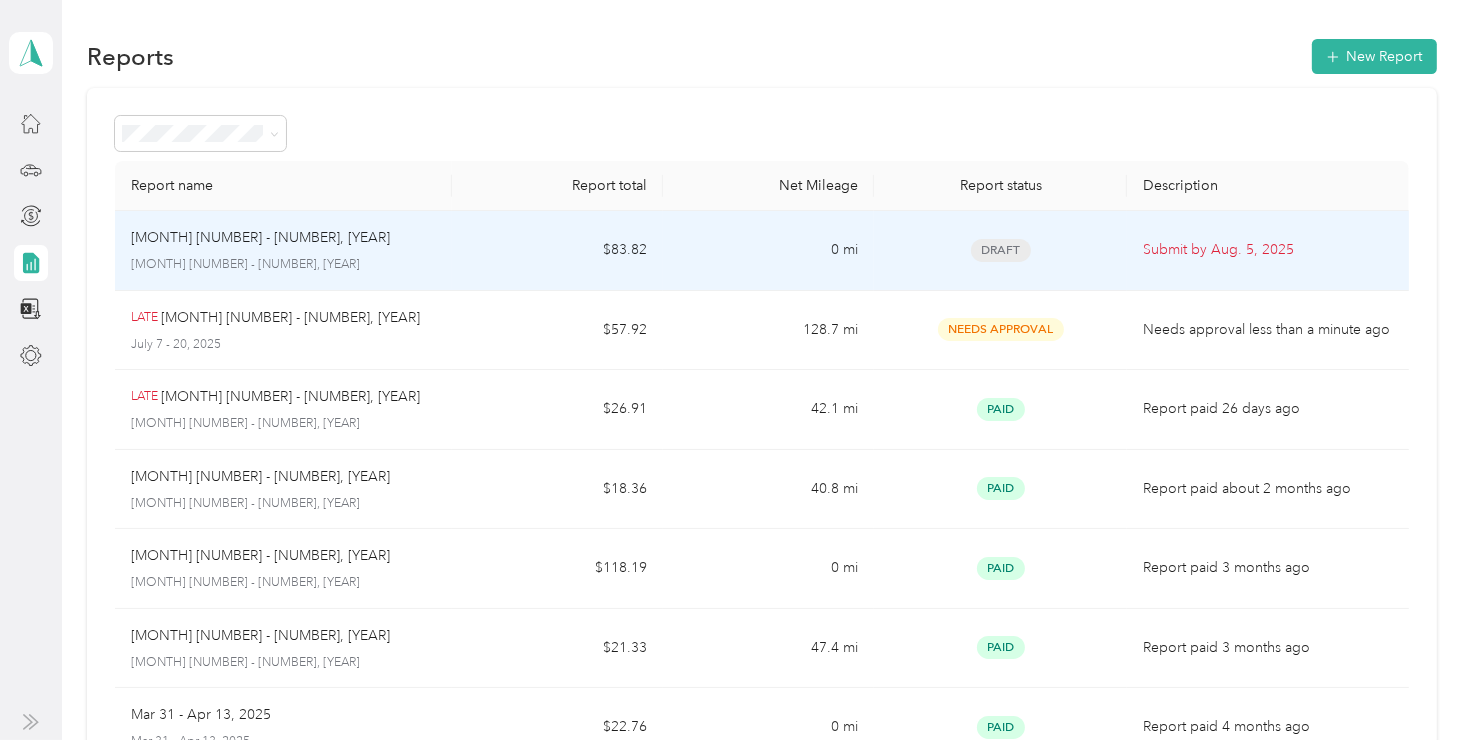 click on "[MONTH] [NUMBER] - [NUMBER], [YEAR]" at bounding box center [260, 238] 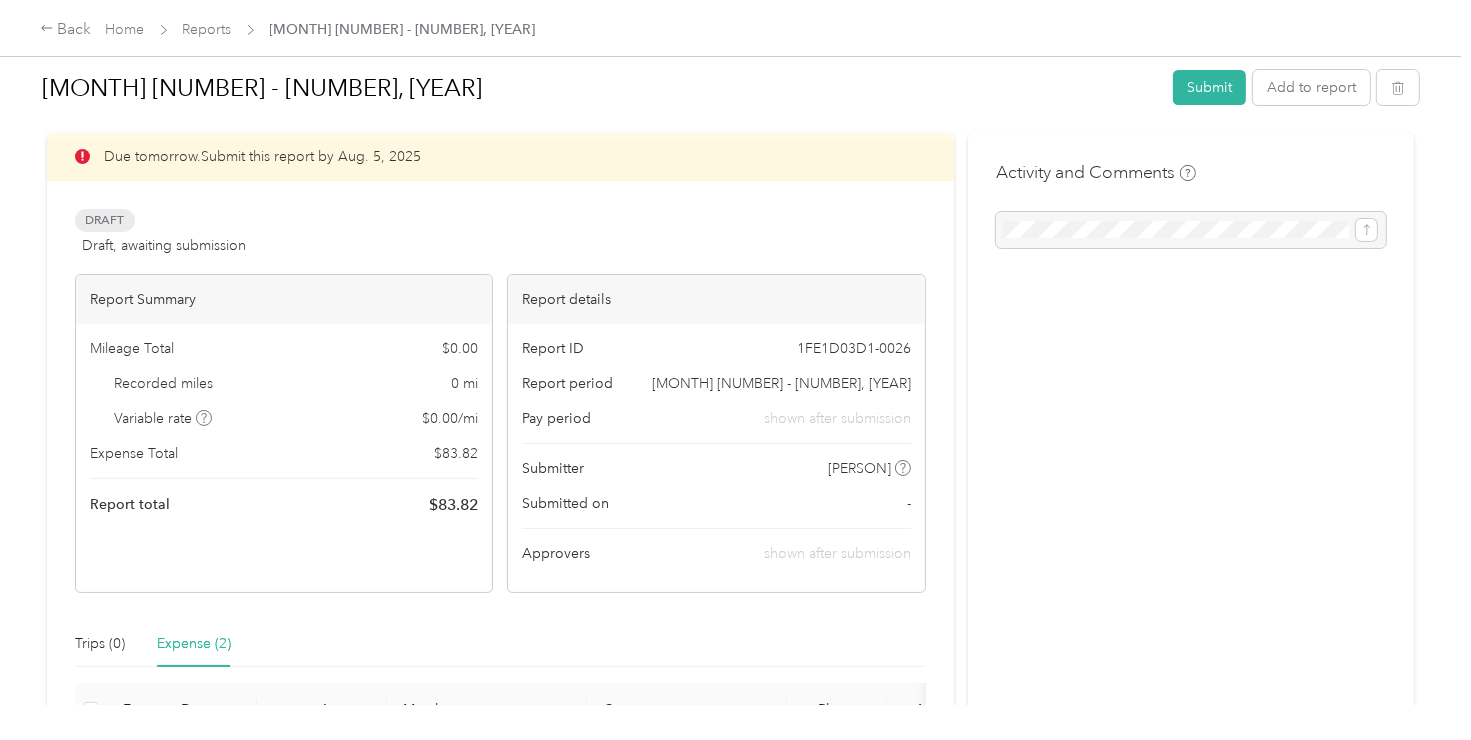 scroll, scrollTop: 0, scrollLeft: 0, axis: both 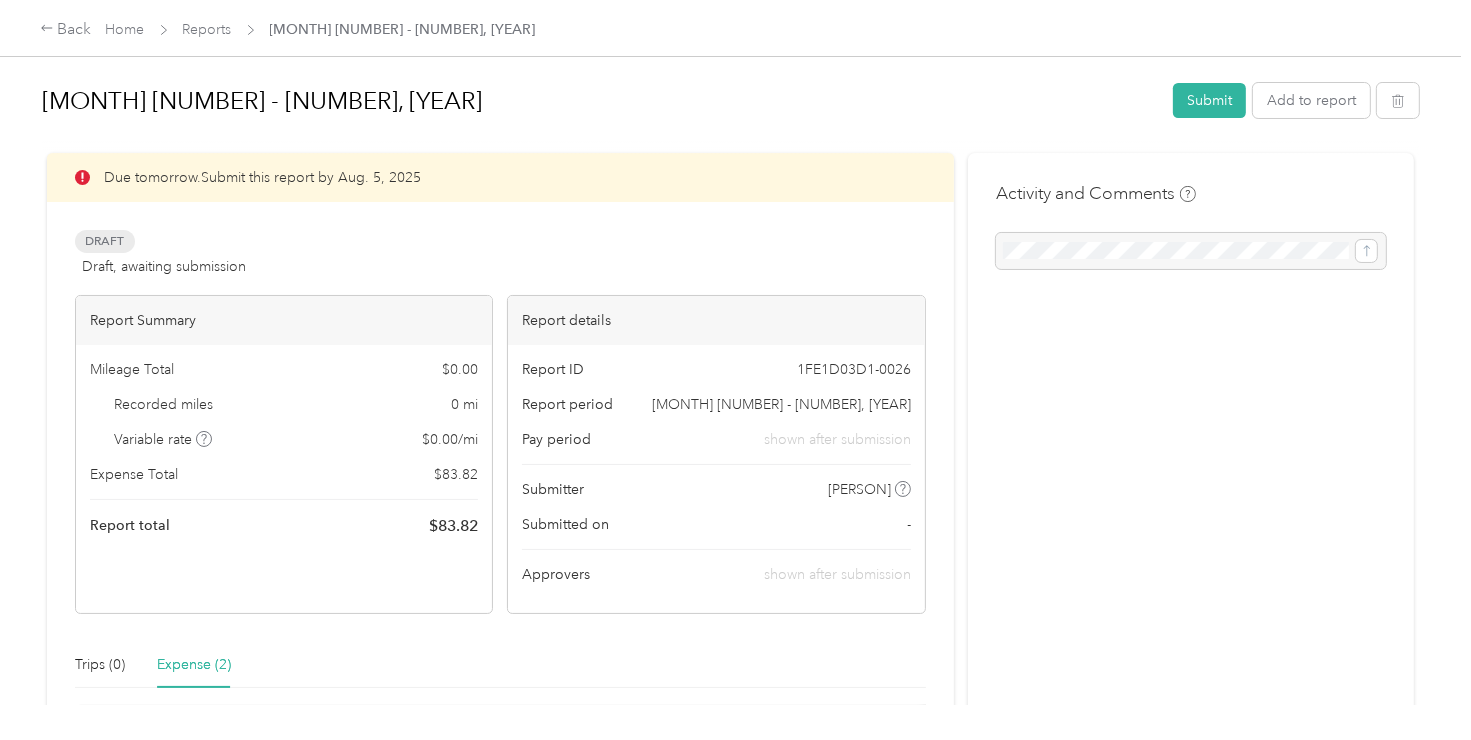 click 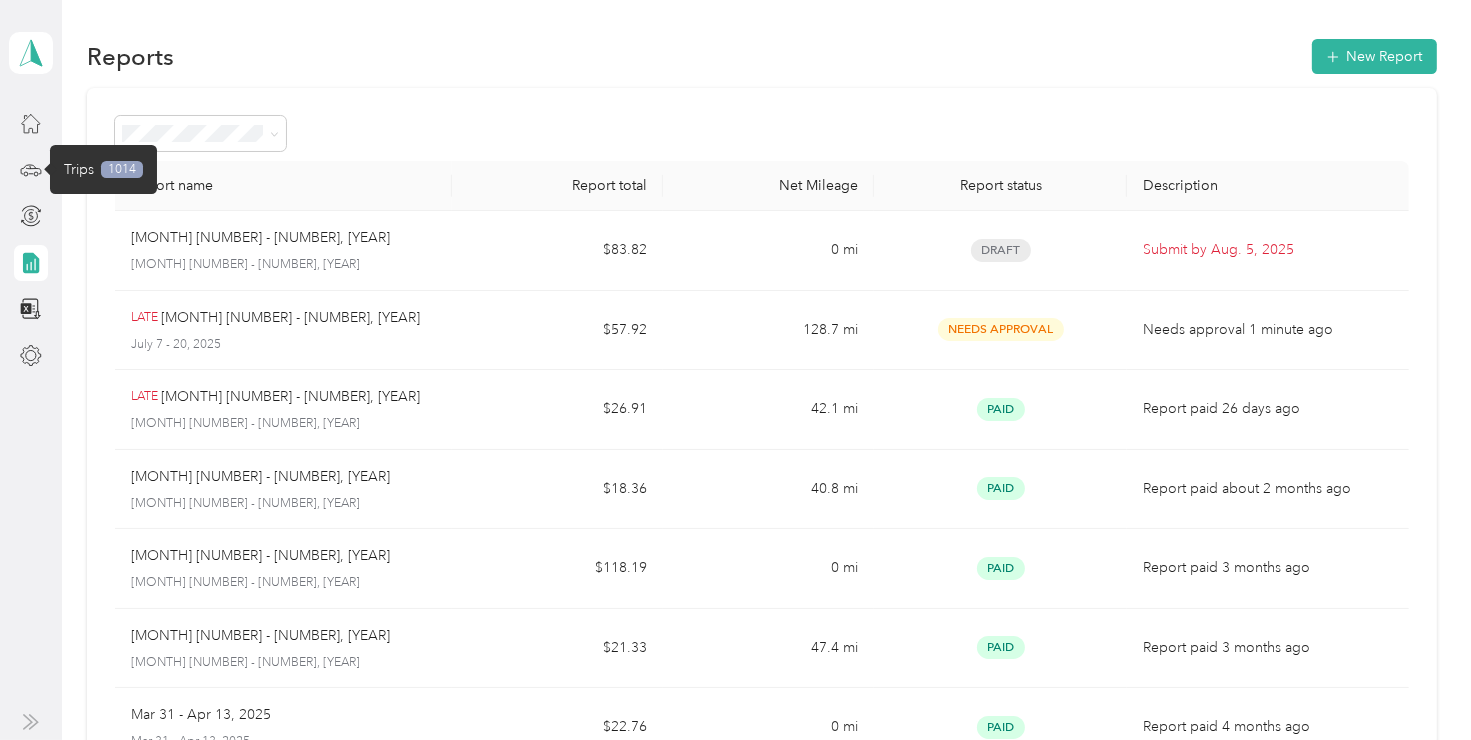 click 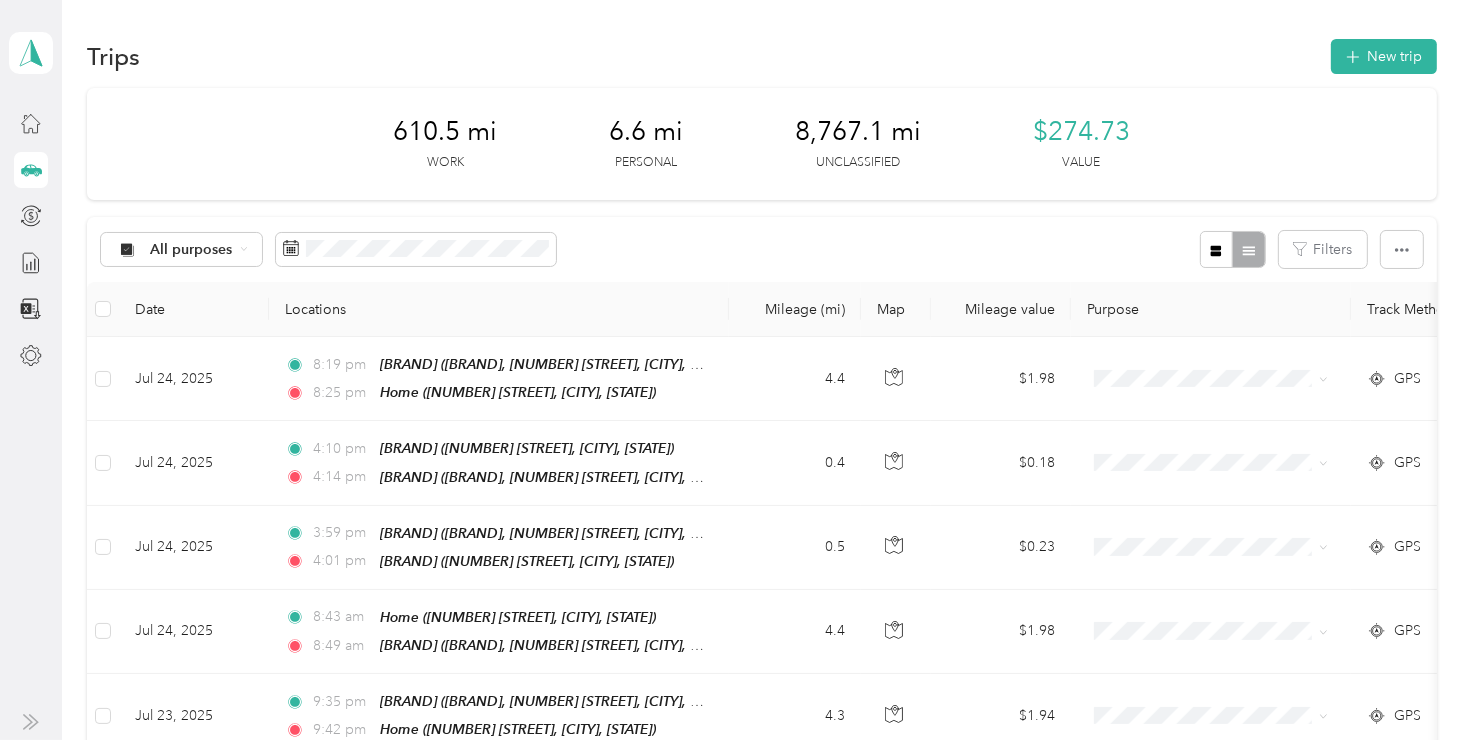 click on "All purposes Filters" at bounding box center (762, 249) 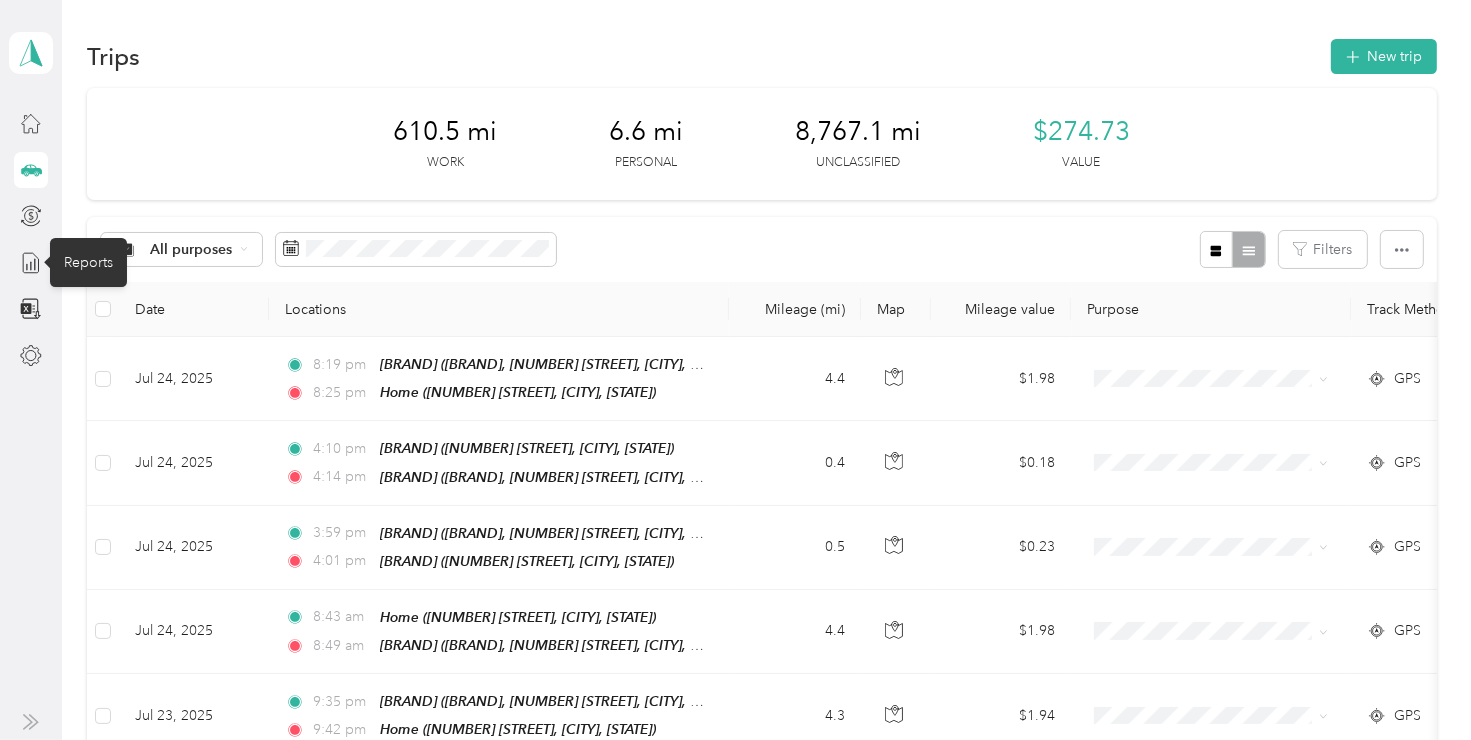 click 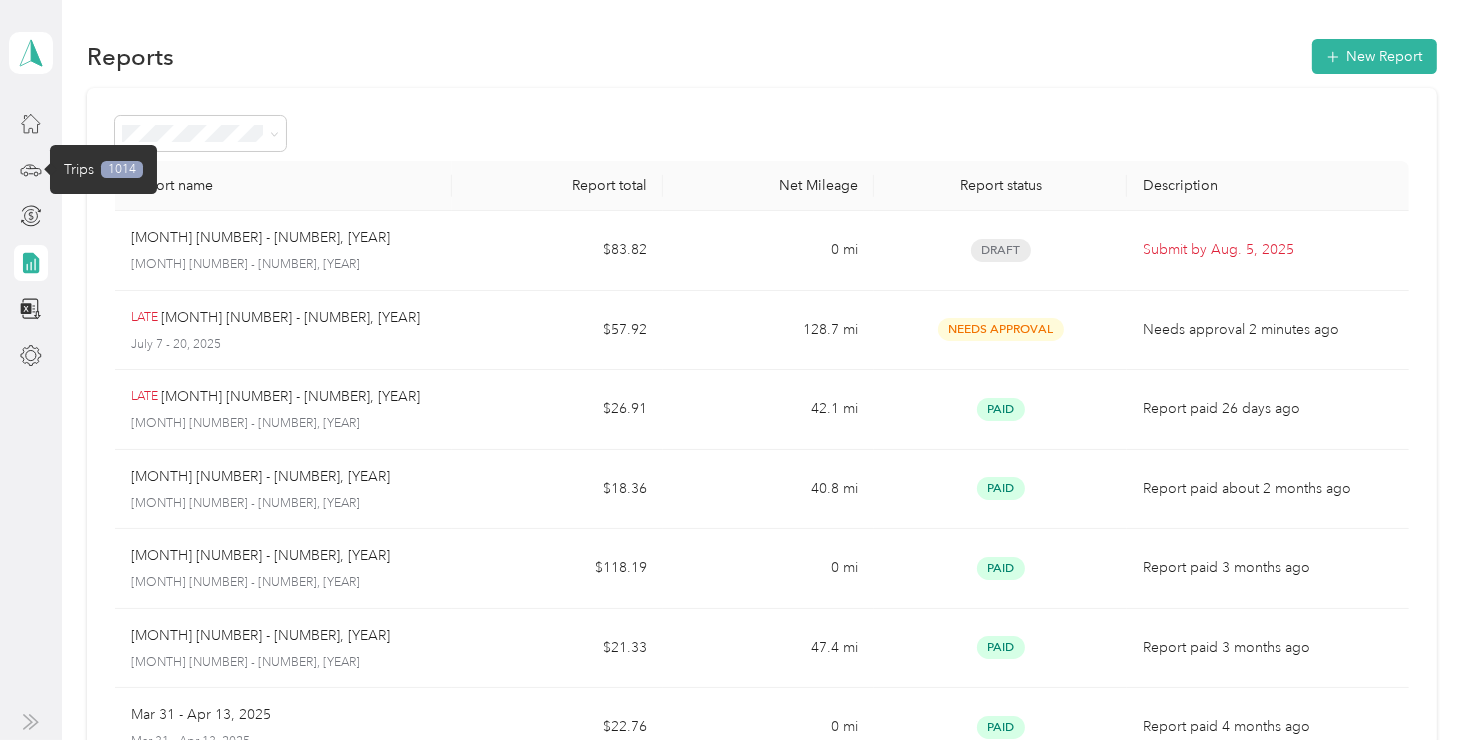 click 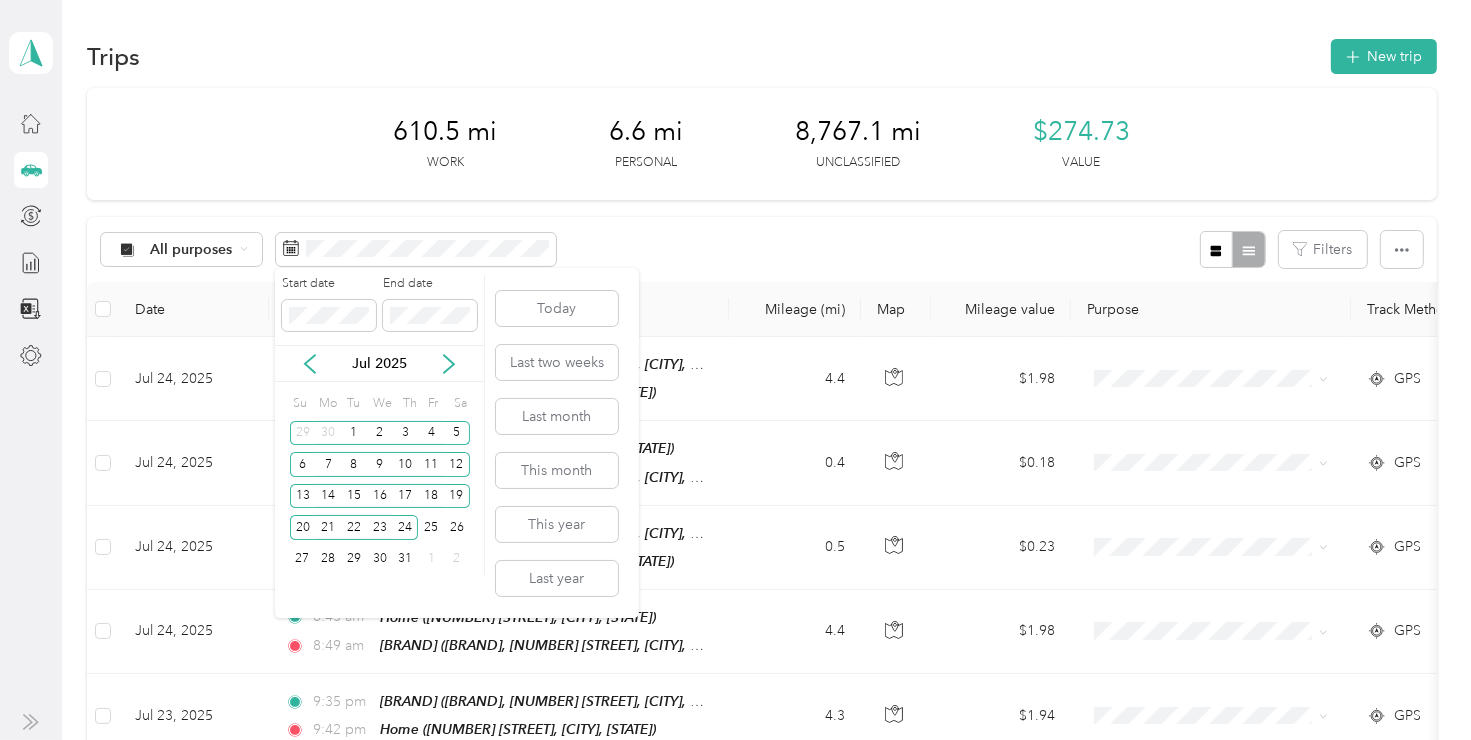 click on "21" at bounding box center [328, 527] 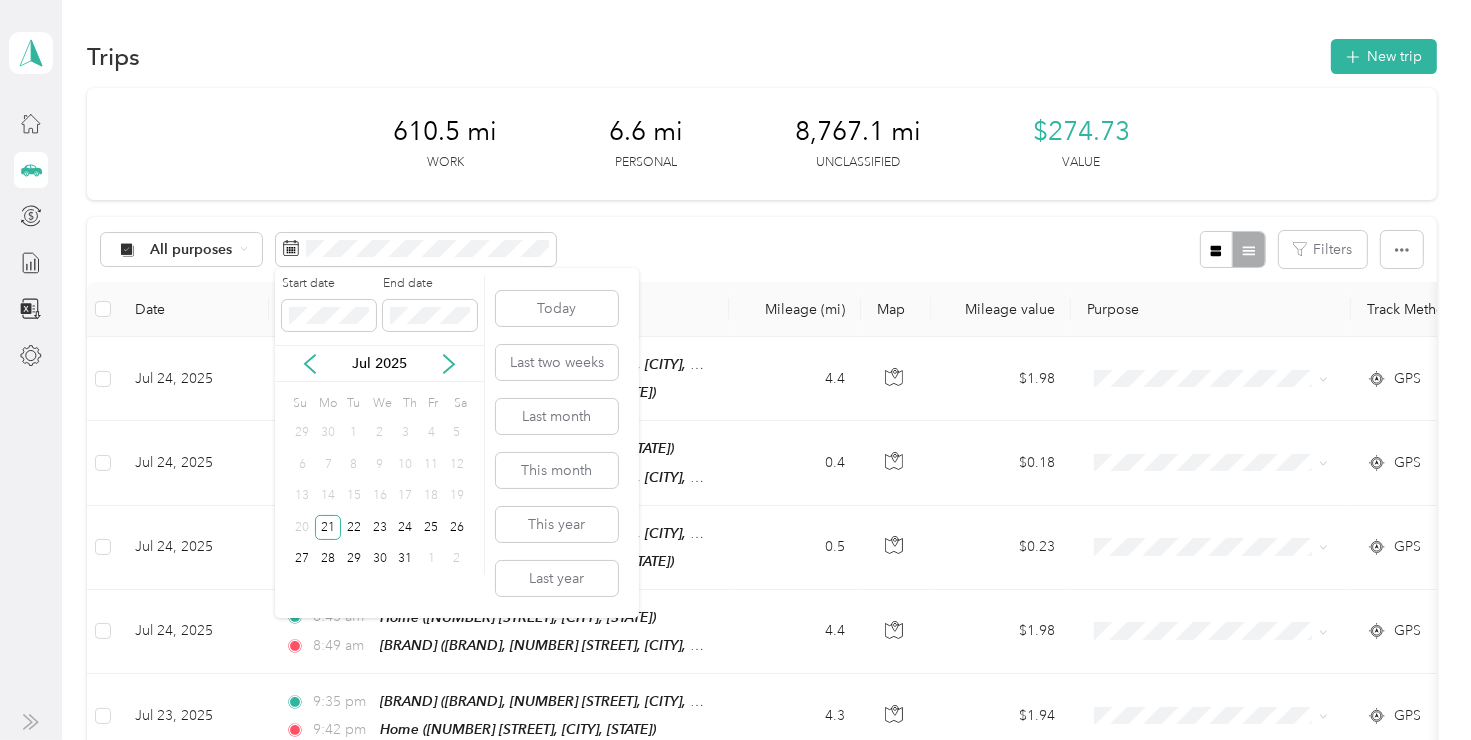 click 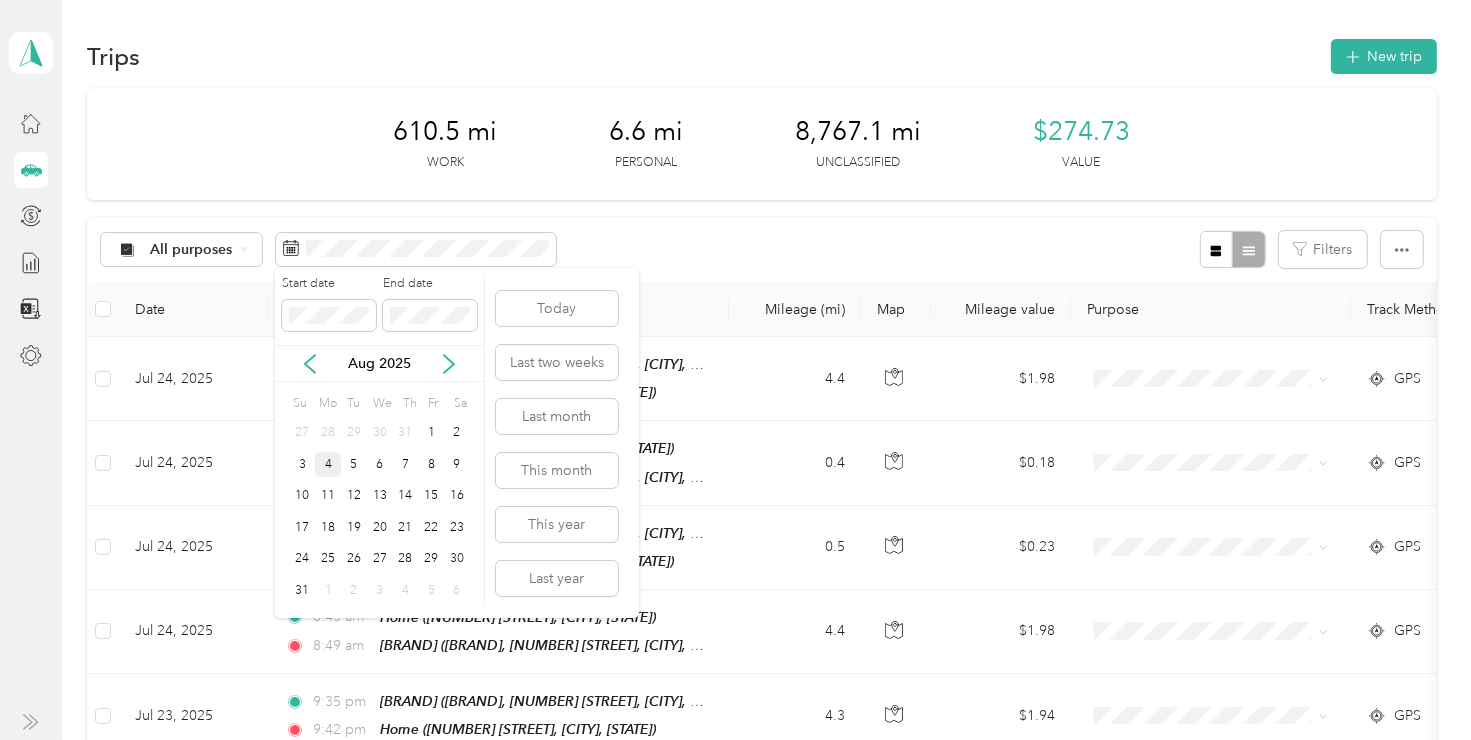 click on "3" at bounding box center [303, 464] 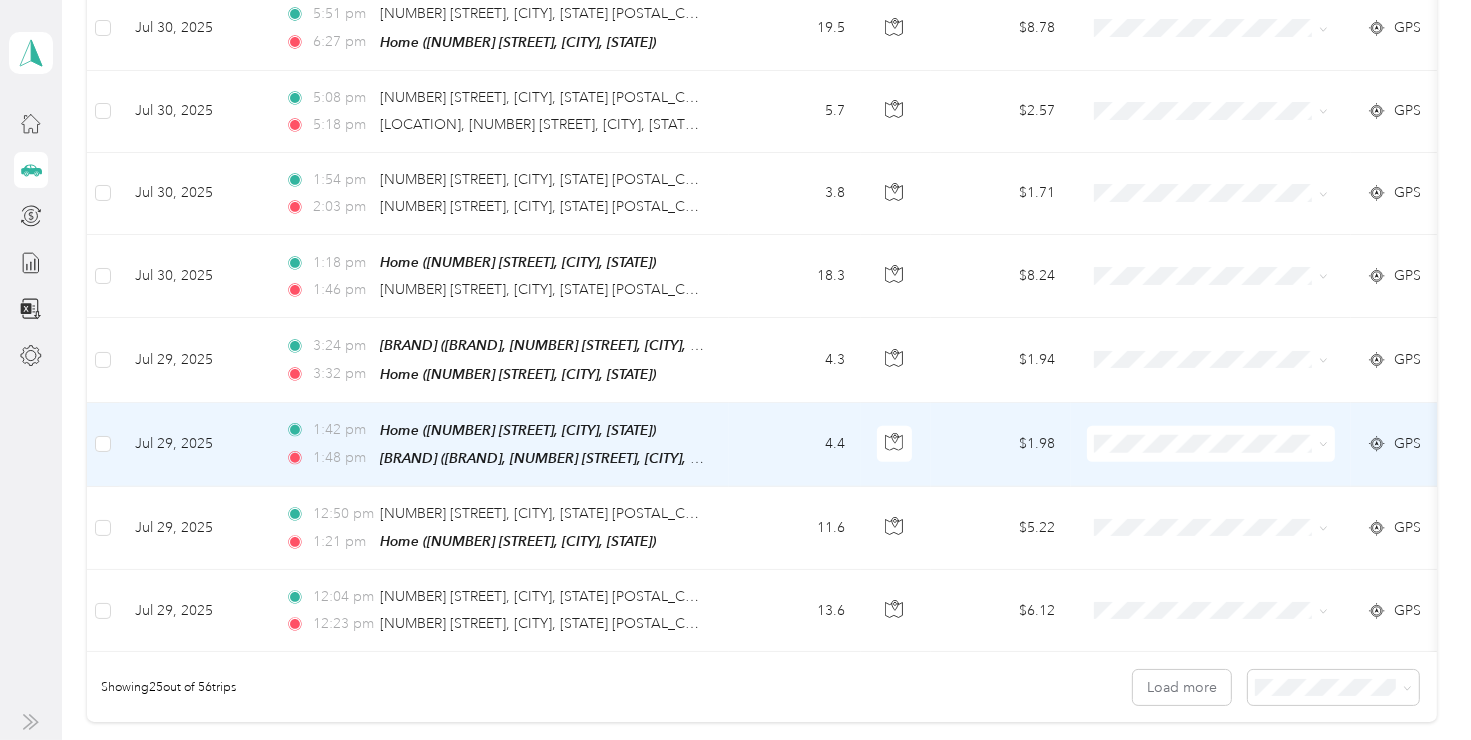 scroll, scrollTop: 1800, scrollLeft: 0, axis: vertical 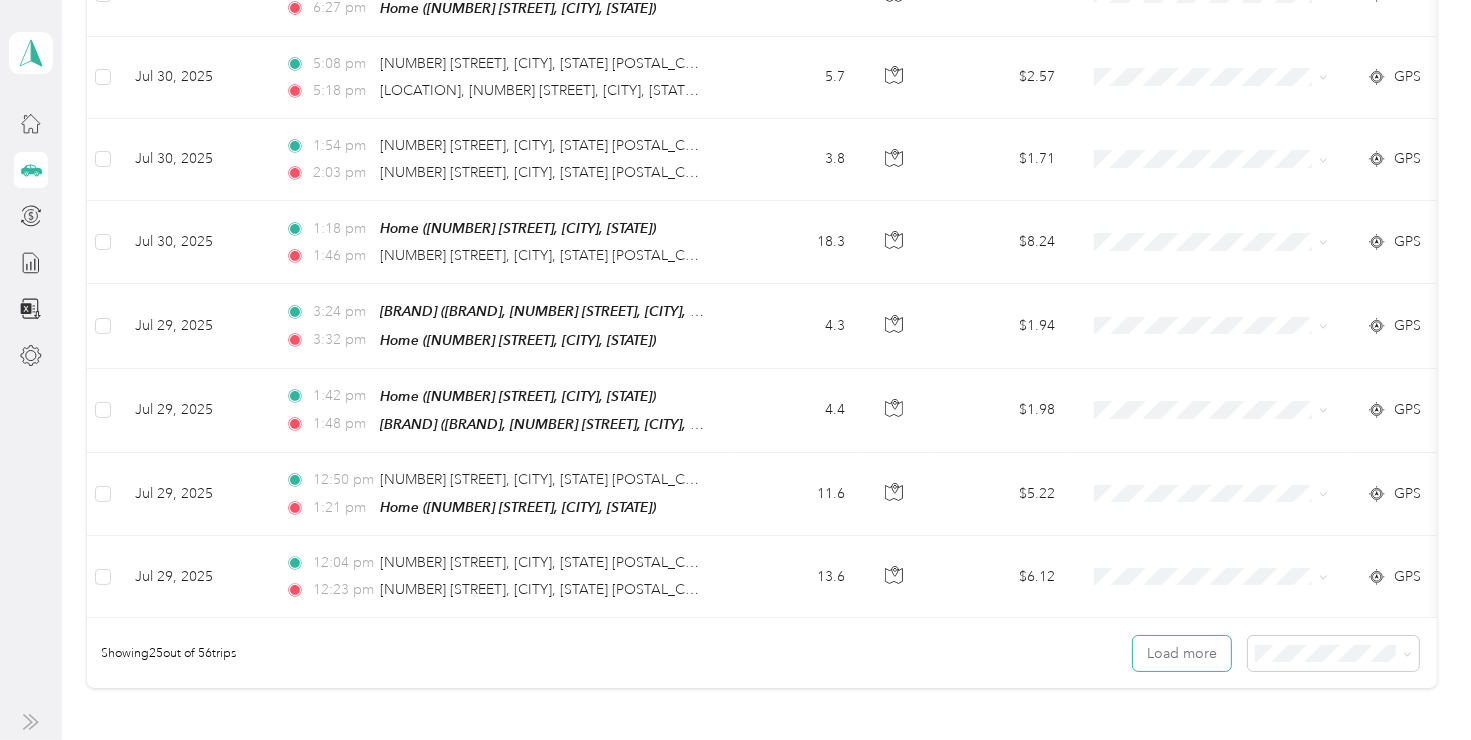 click on "Load more" at bounding box center [1182, 653] 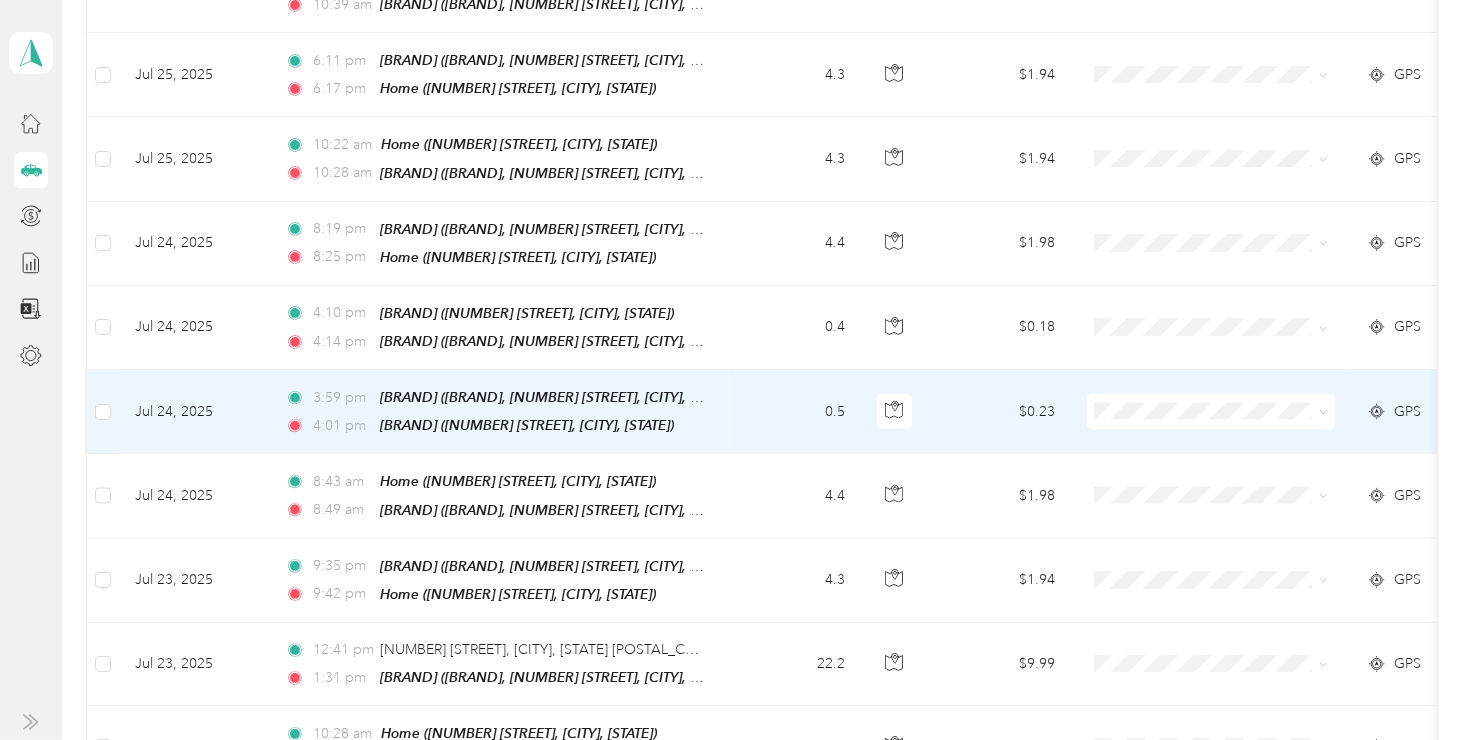scroll, scrollTop: 3260, scrollLeft: 0, axis: vertical 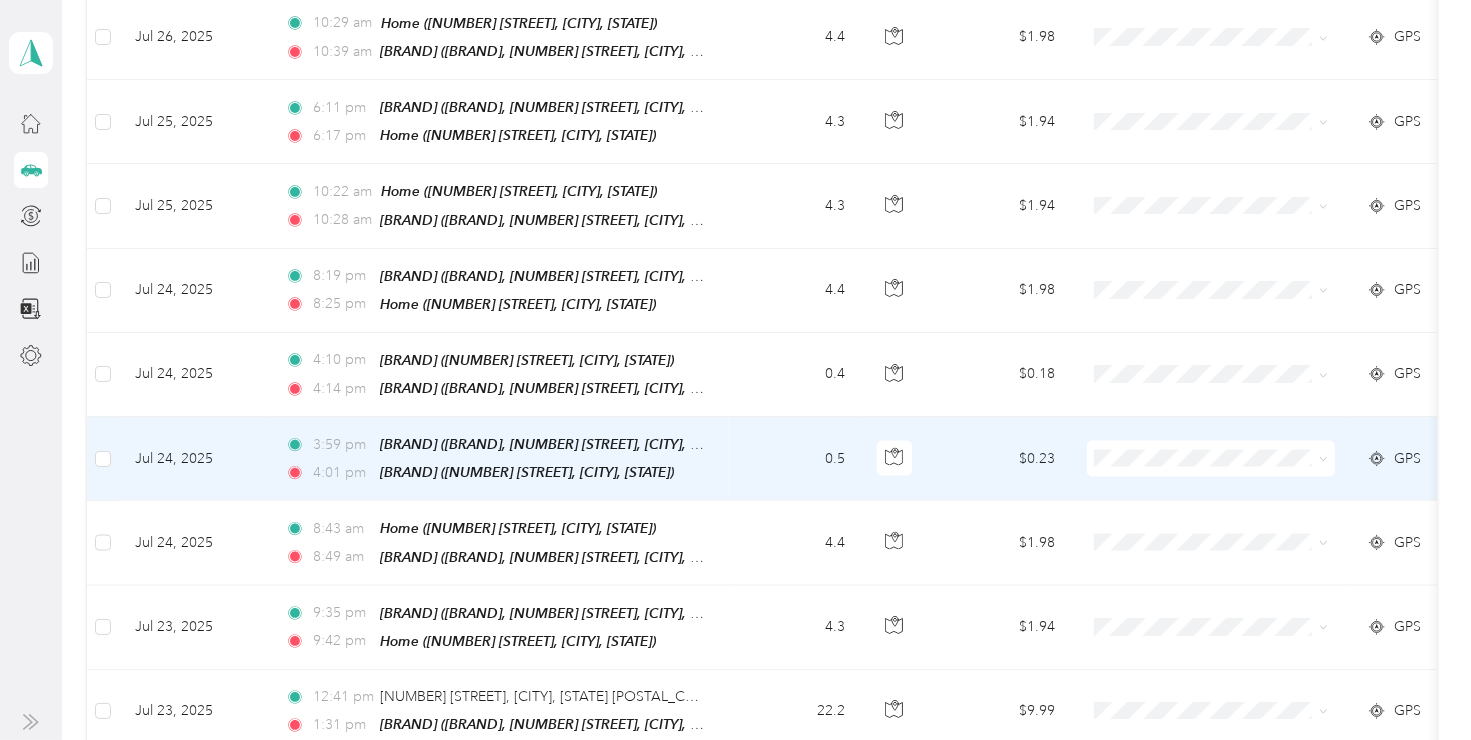 click on "[BRAND] Personal" at bounding box center (1211, 453) 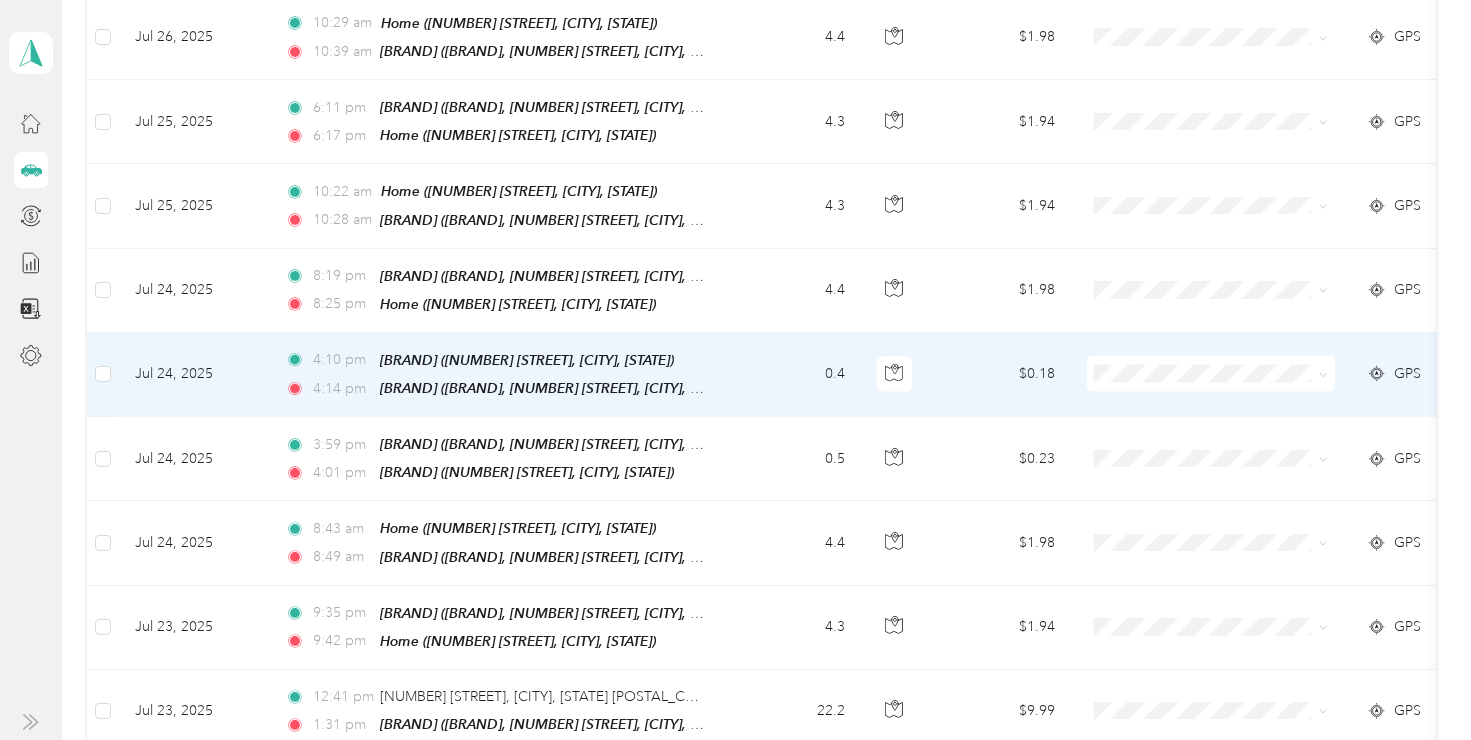 click on "St. Julian" at bounding box center [1211, 347] 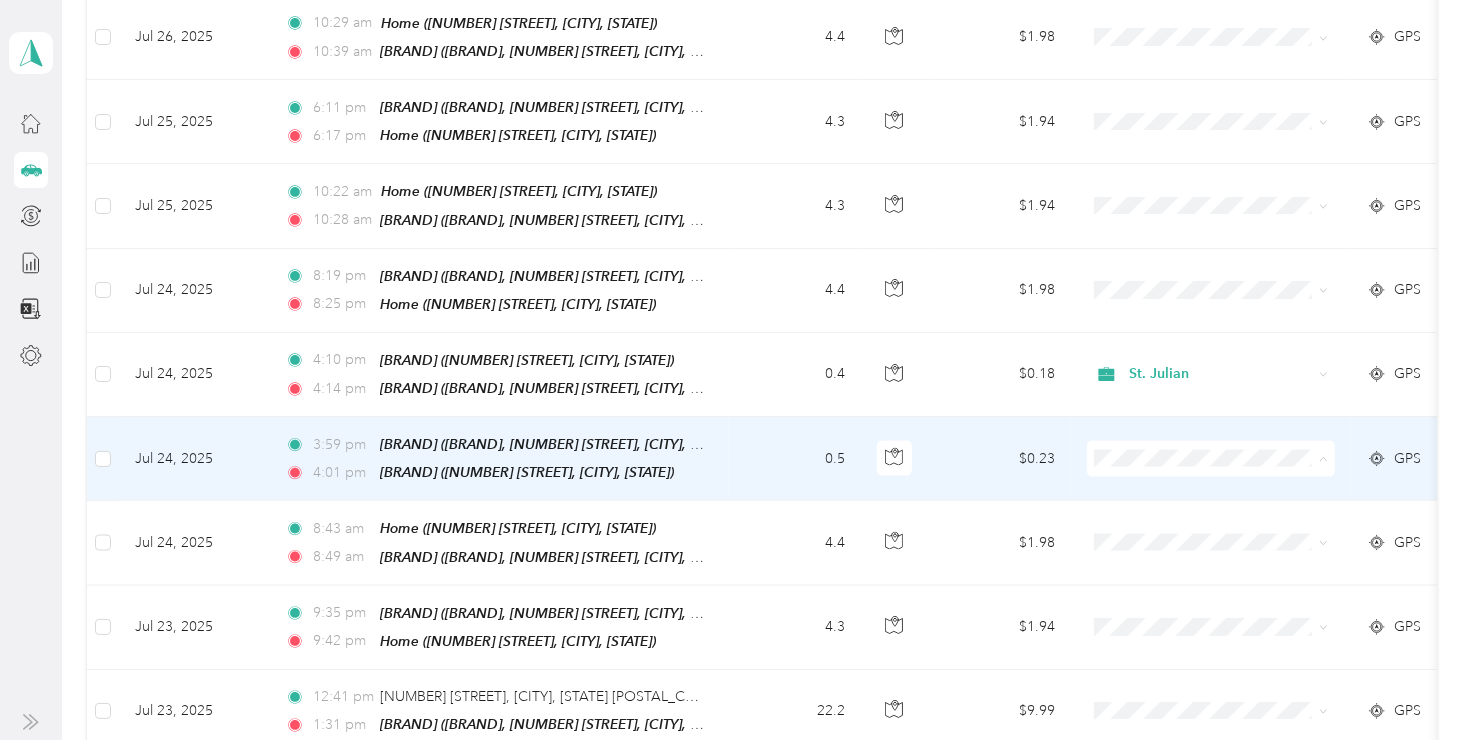click on "St. Julian" at bounding box center [1228, 435] 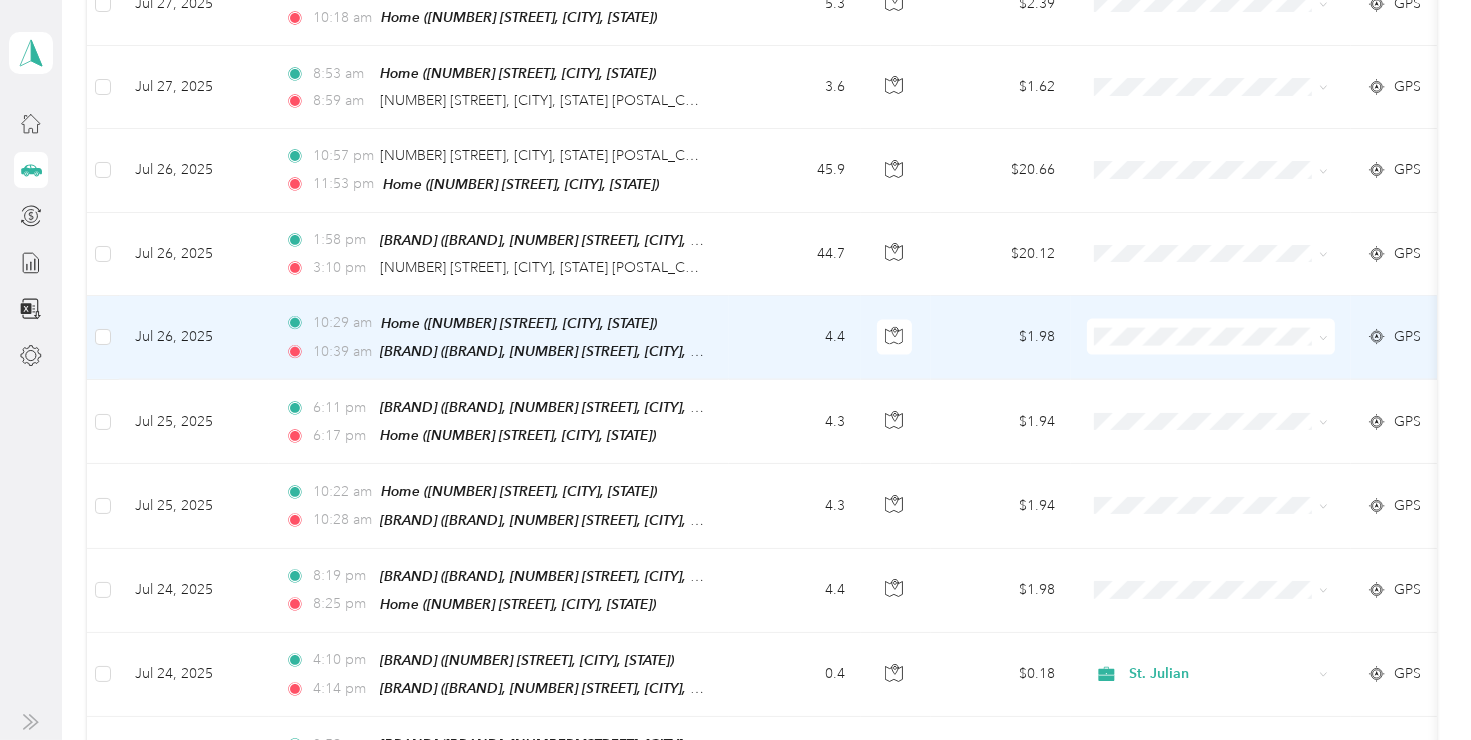 scroll, scrollTop: 2860, scrollLeft: 0, axis: vertical 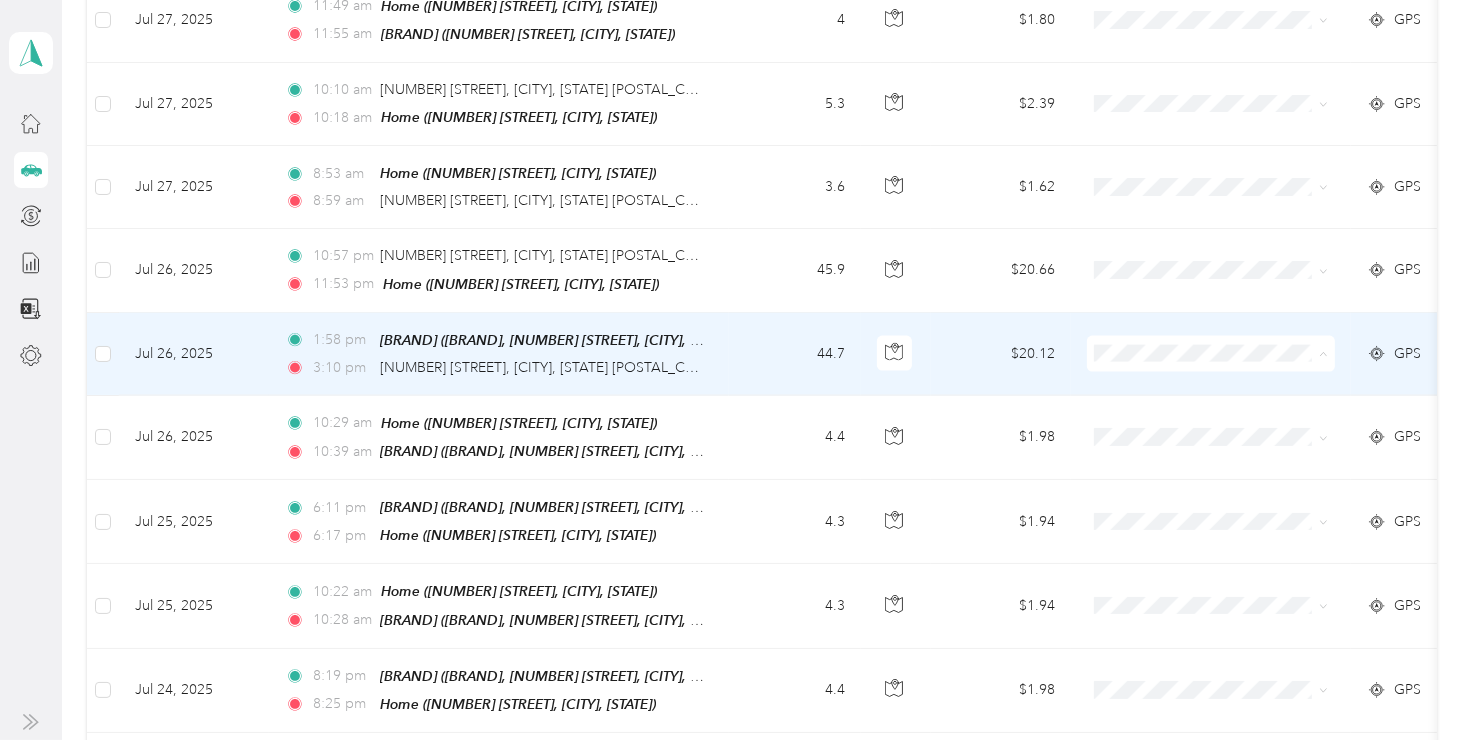 click on "St. Julian" at bounding box center (1211, 343) 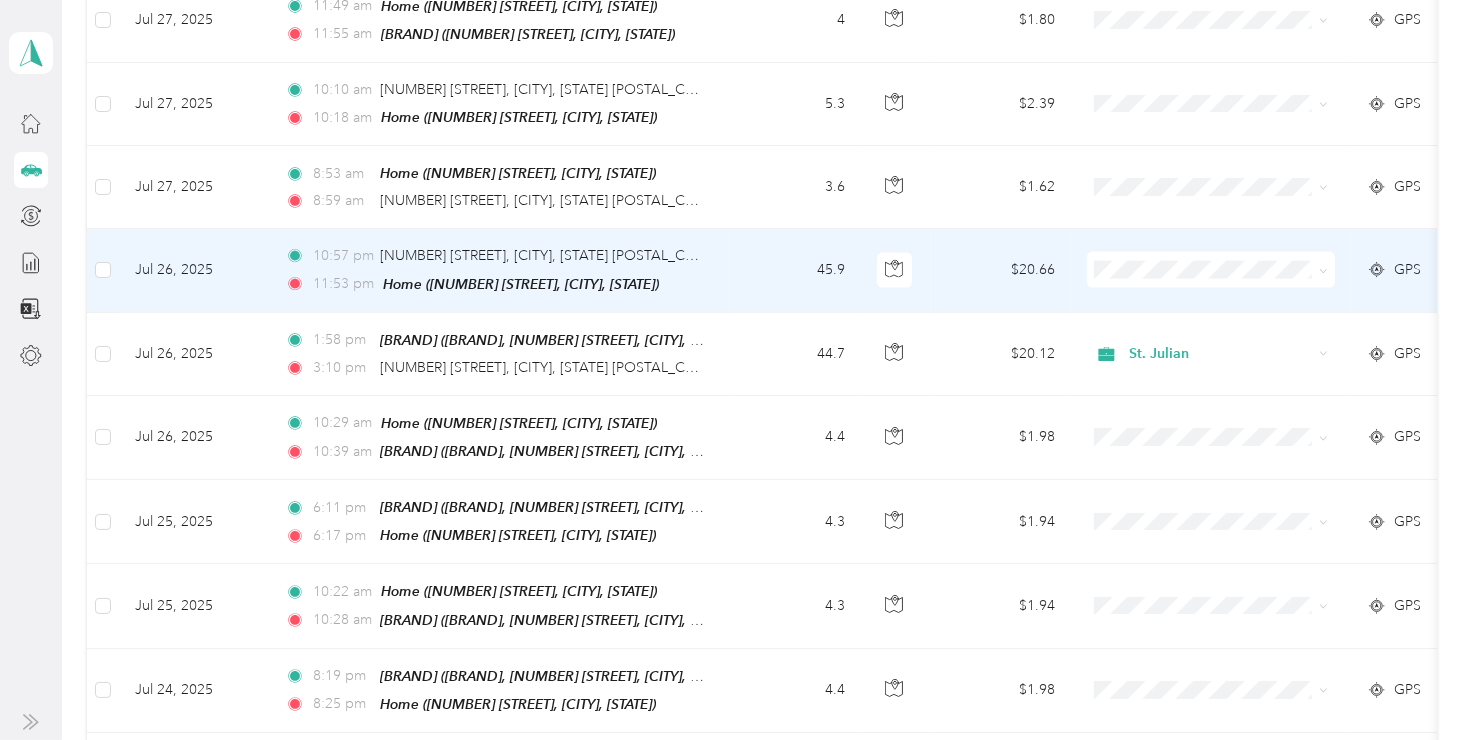click on "Jul 26, 2025" at bounding box center [194, 270] 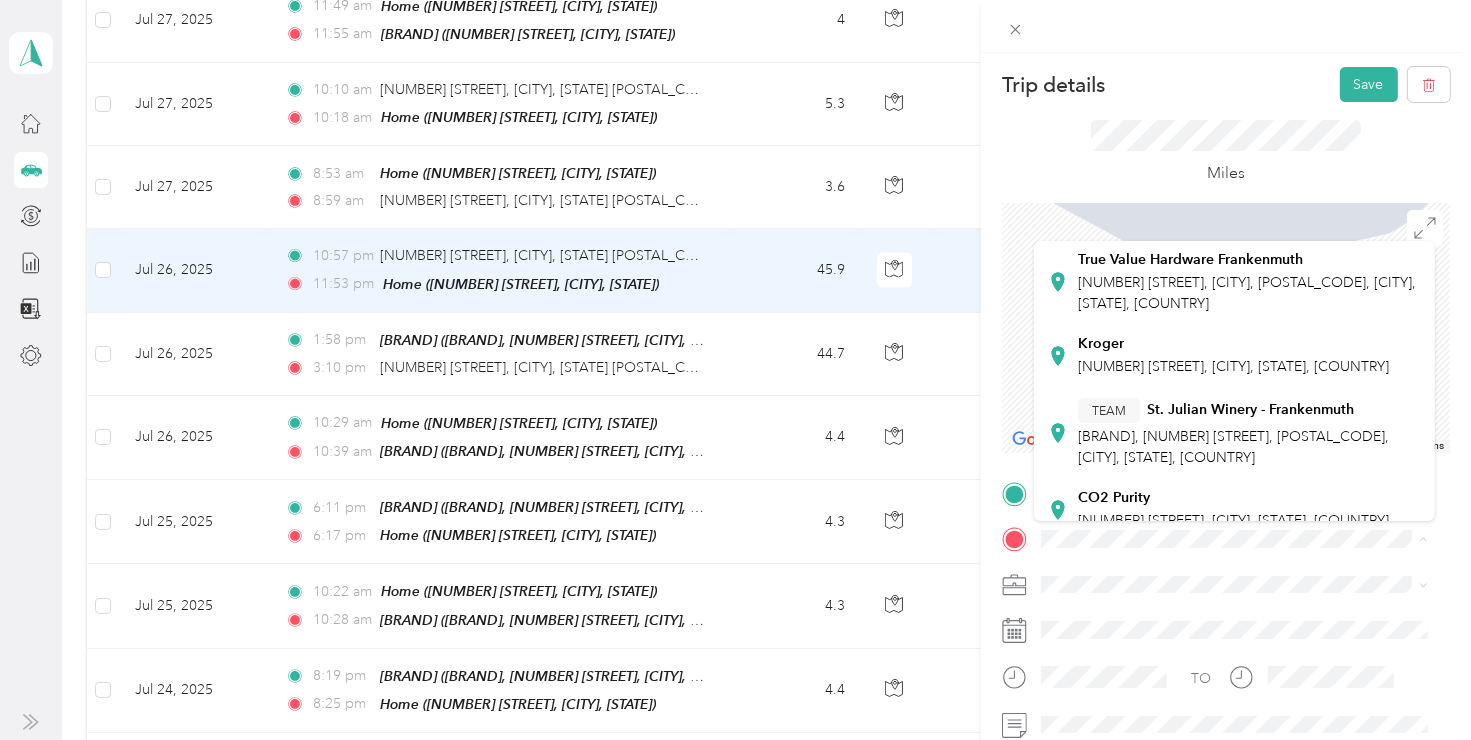 scroll, scrollTop: 200, scrollLeft: 0, axis: vertical 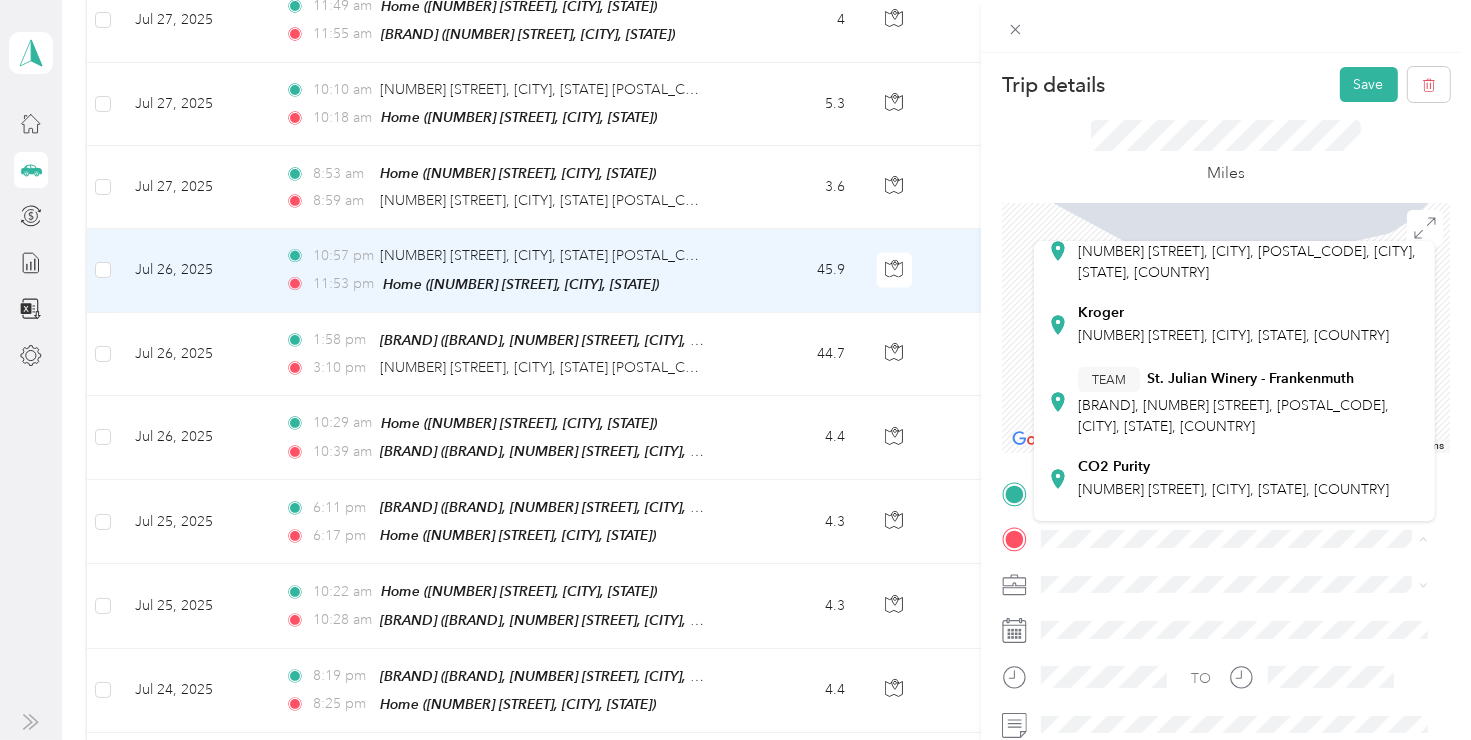 click on "[BRAND], [NUMBER] [STREET], [POSTAL_CODE], [CITY], [STATE], [COUNTRY]" at bounding box center (1233, 416) 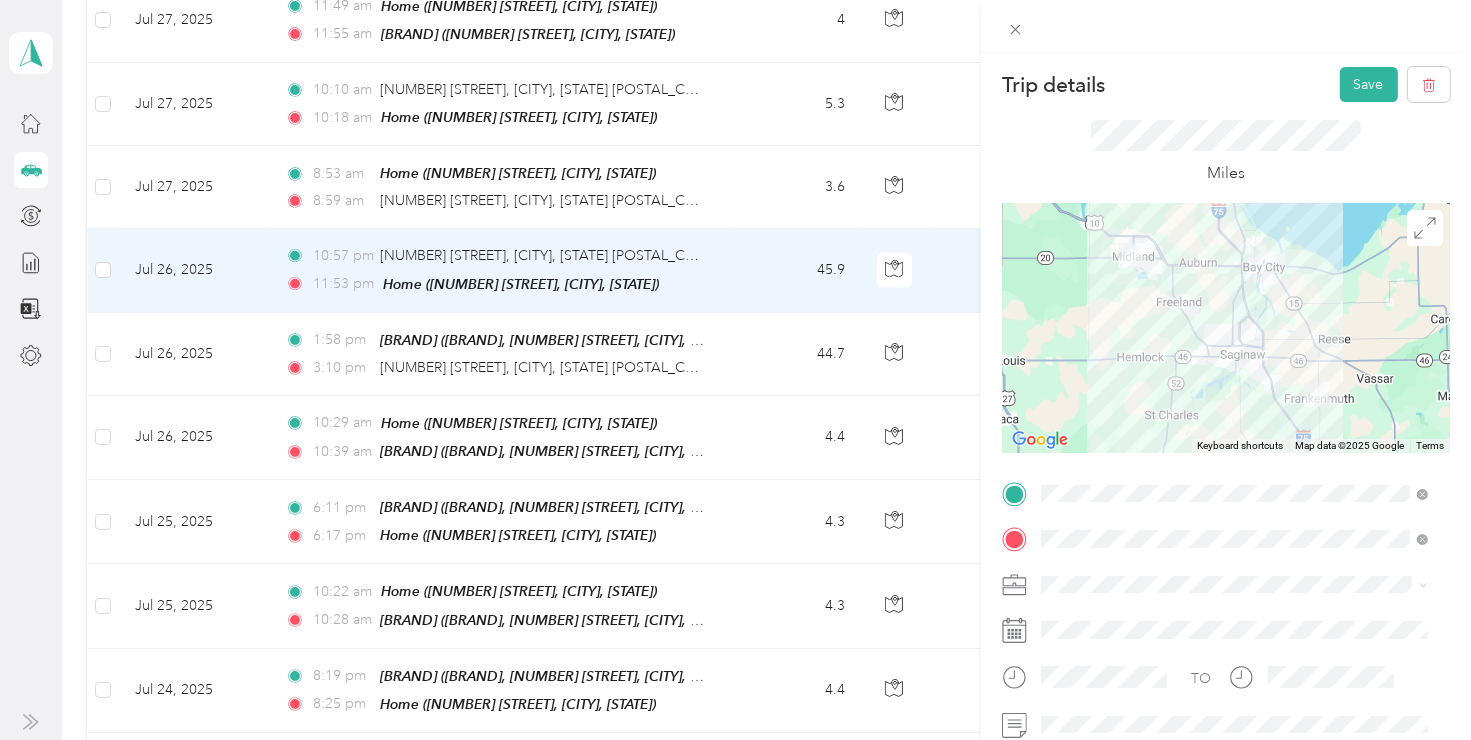 click on "Save" at bounding box center [1369, 84] 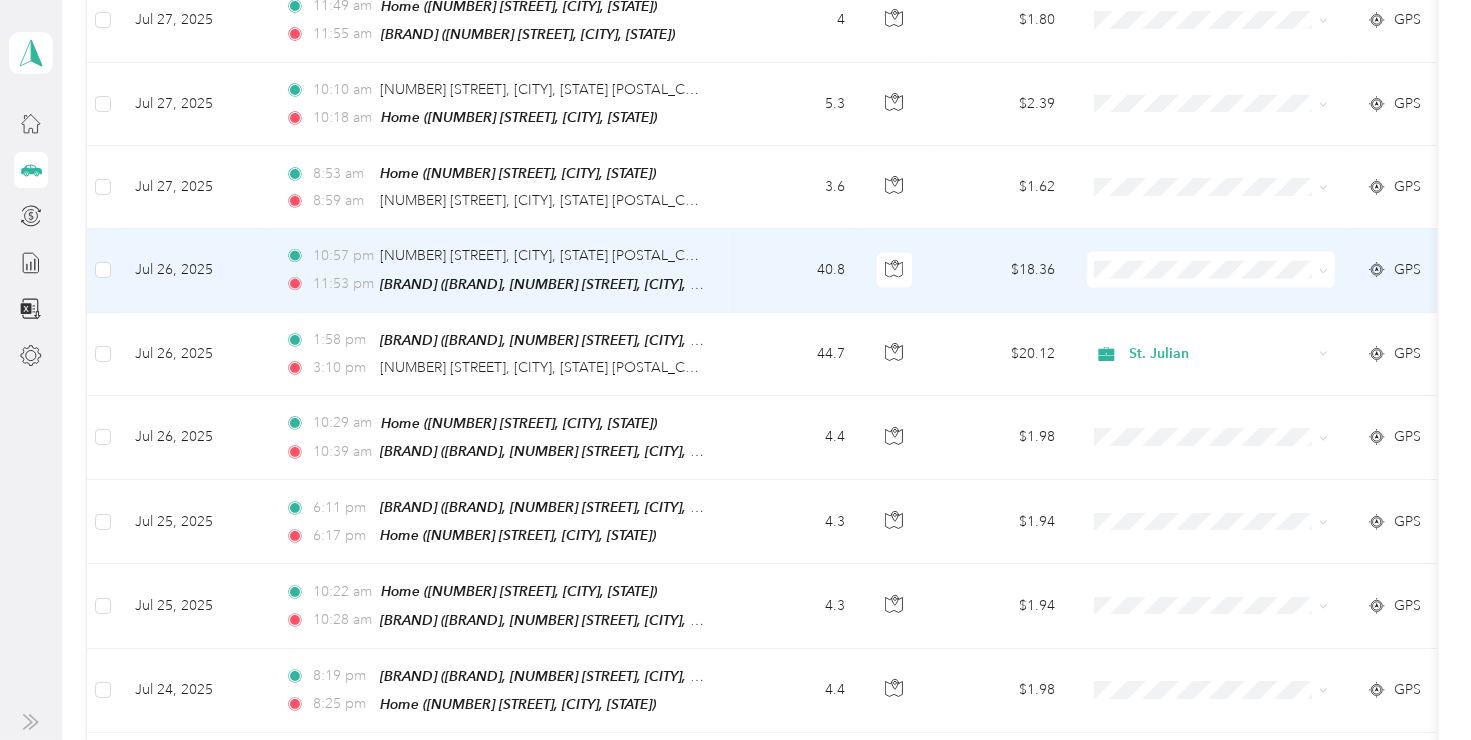 click on "St. Julian" at bounding box center (1228, 258) 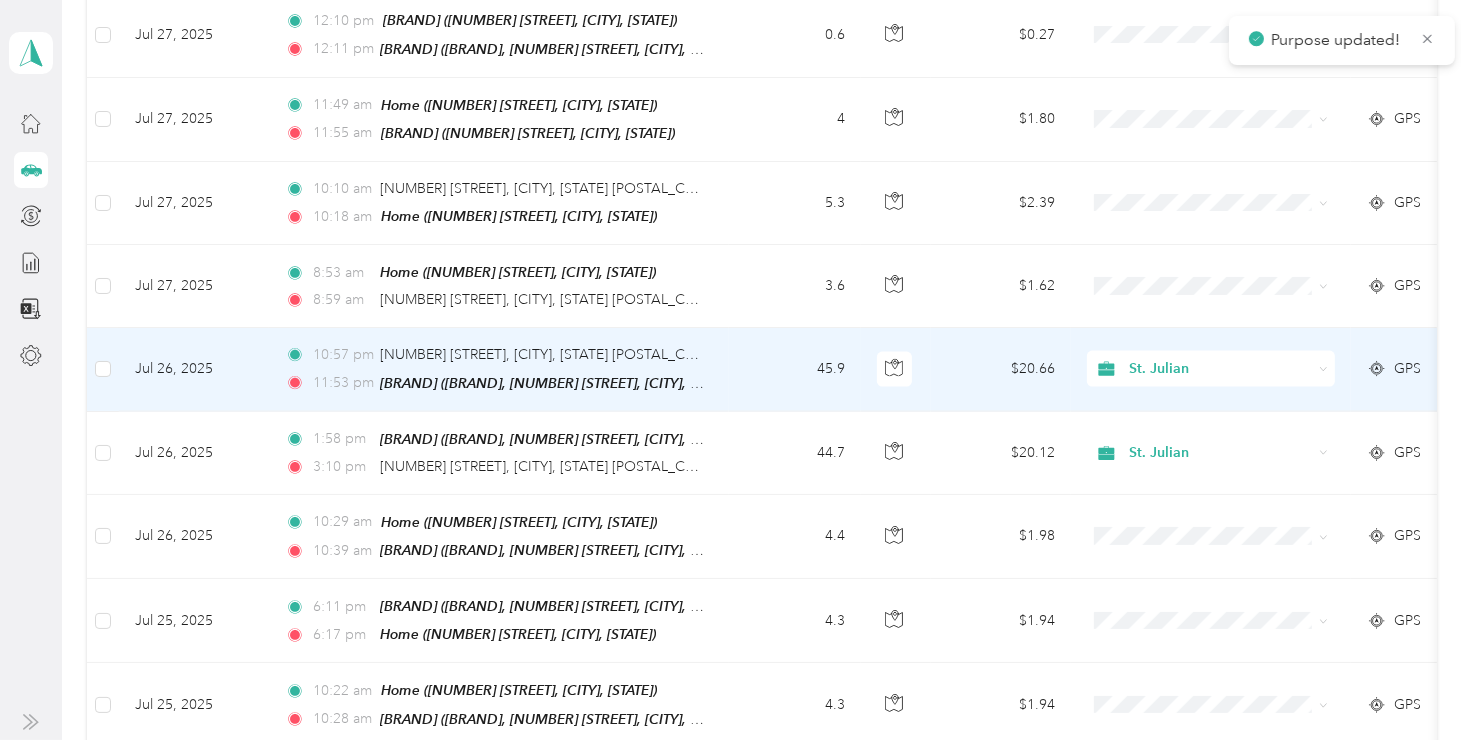 scroll, scrollTop: 2760, scrollLeft: 0, axis: vertical 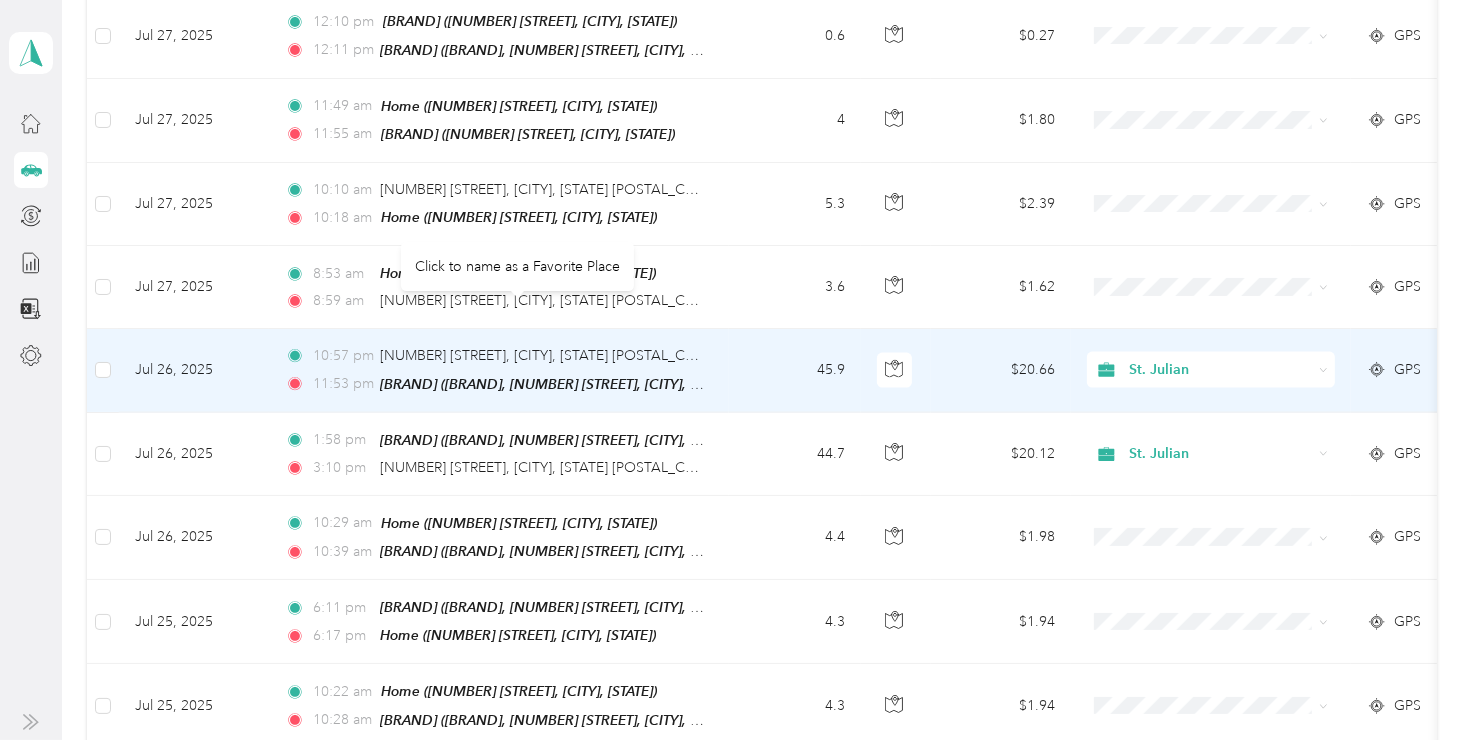 click on "[NUMBER] [STREET], [CITY], [STATE] [POSTAL_CODE], [COUNTRY]" at bounding box center [591, 355] 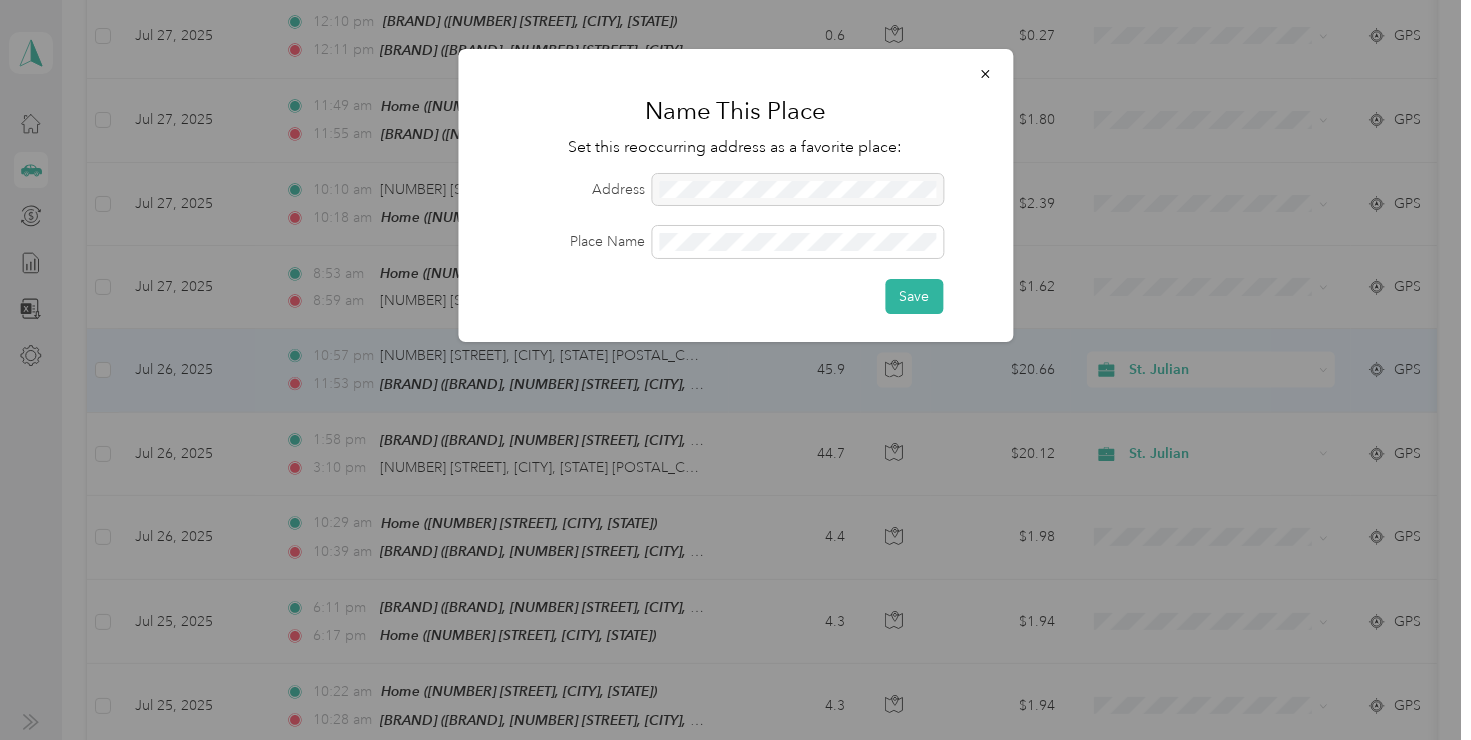 click 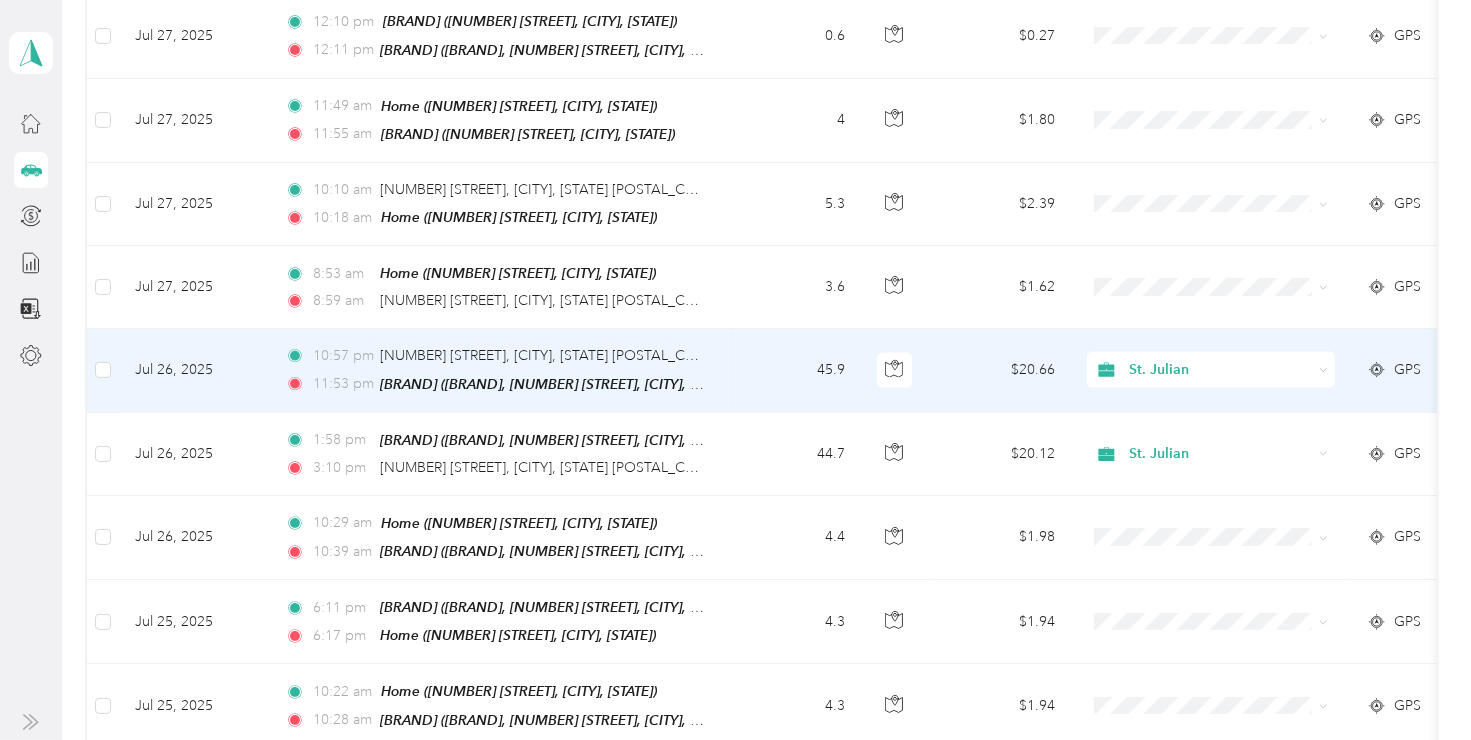 click on "Jul 26, 2025" at bounding box center [194, 370] 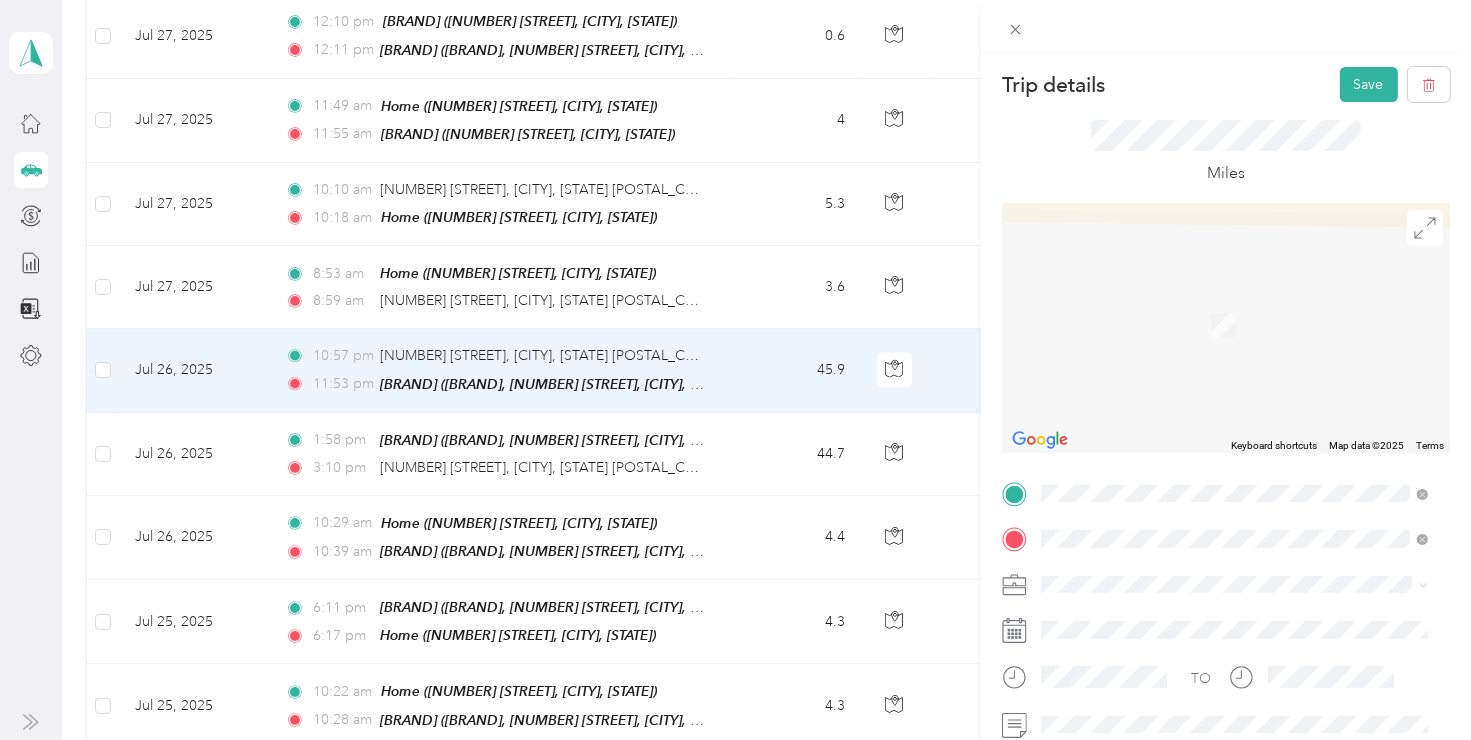 click on "[NUMBER] [STREET]
[CITY], [STATE] [POSTAL_CODE], [COUNTRY]" at bounding box center (1222, 258) 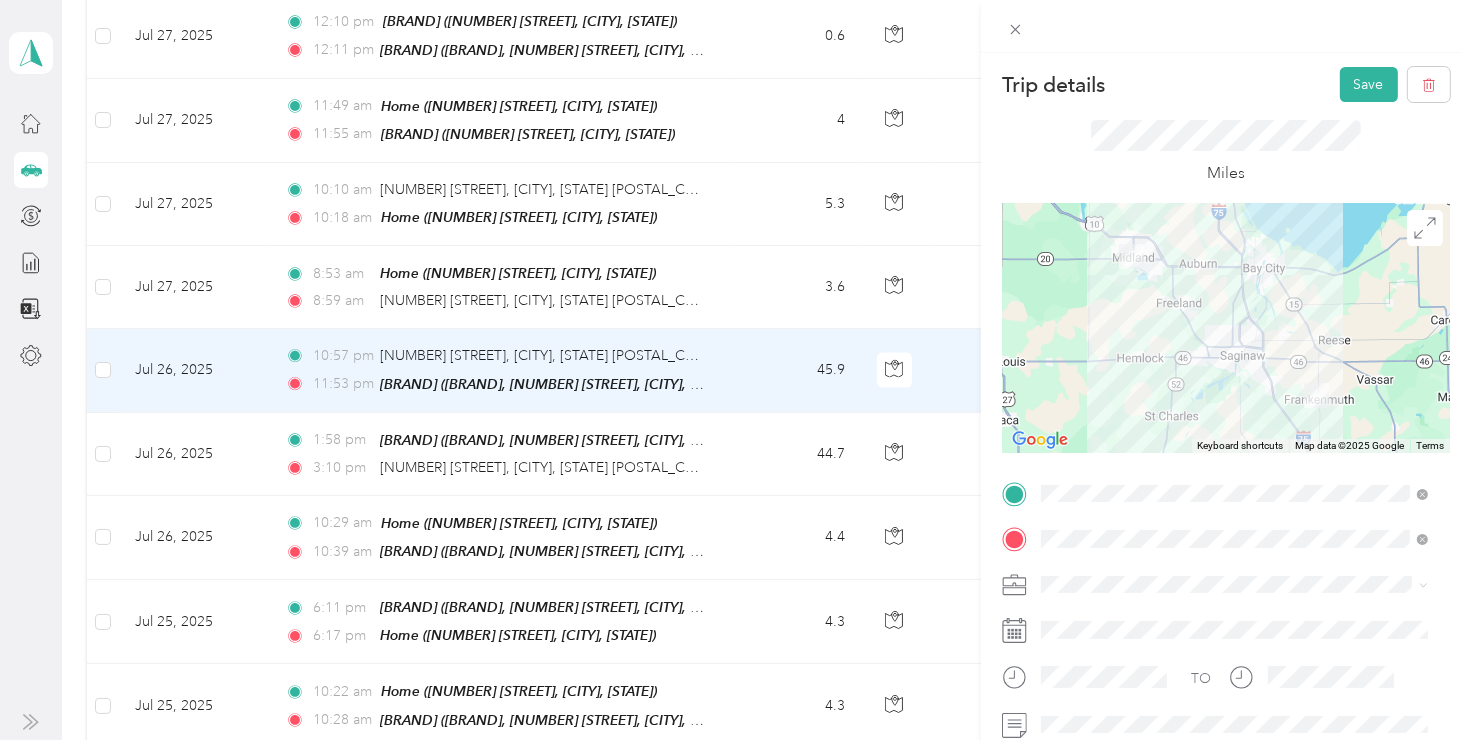 click on "Save" at bounding box center (1369, 84) 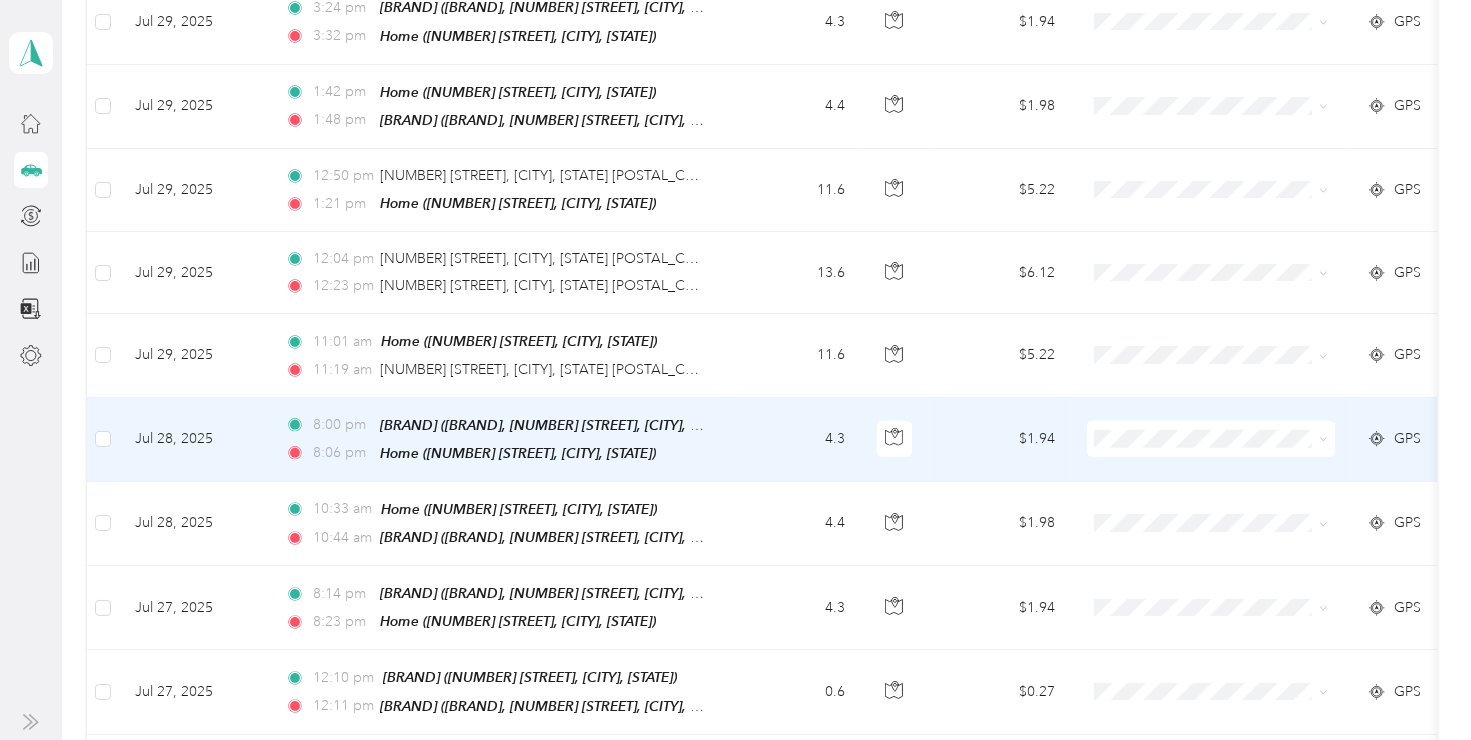 scroll, scrollTop: 2060, scrollLeft: 0, axis: vertical 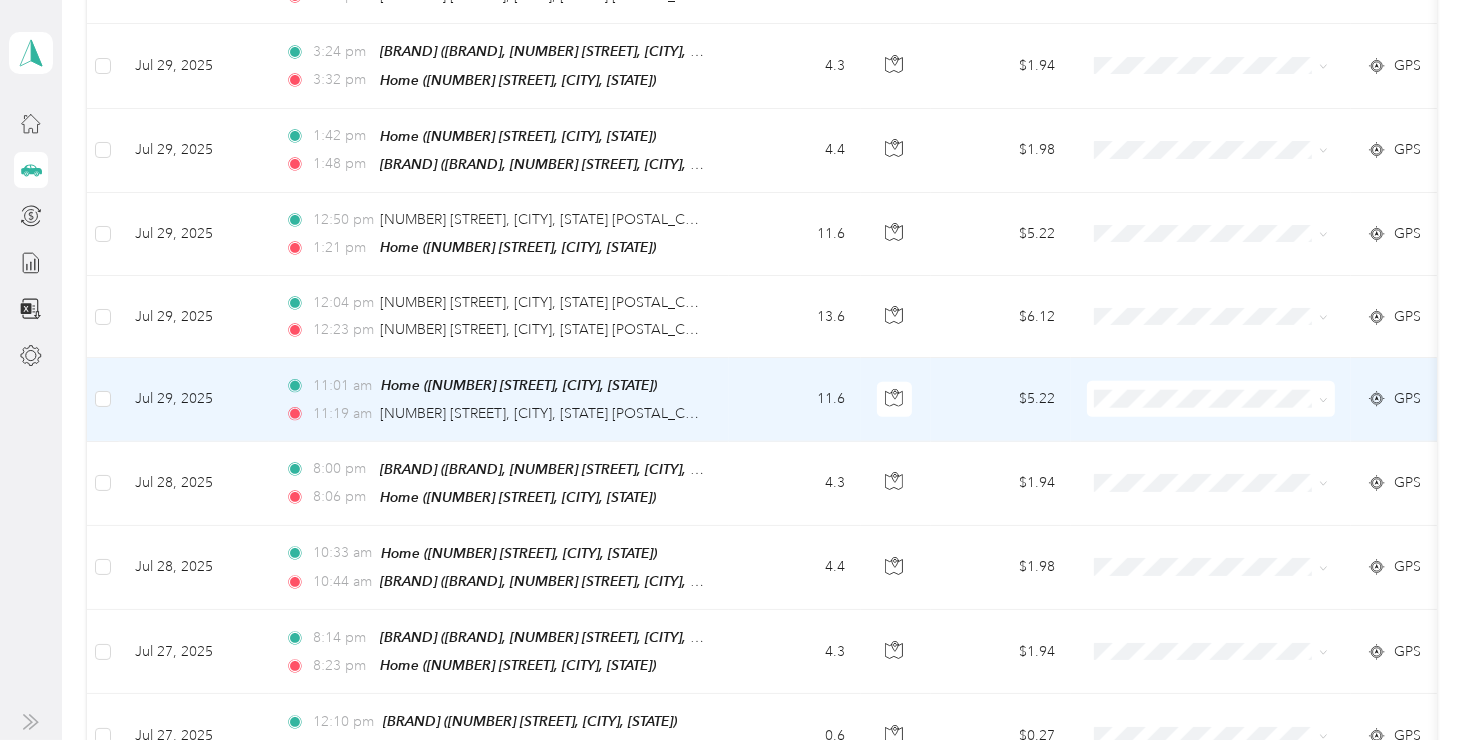 click on "Jul 29, 2025" at bounding box center [194, 399] 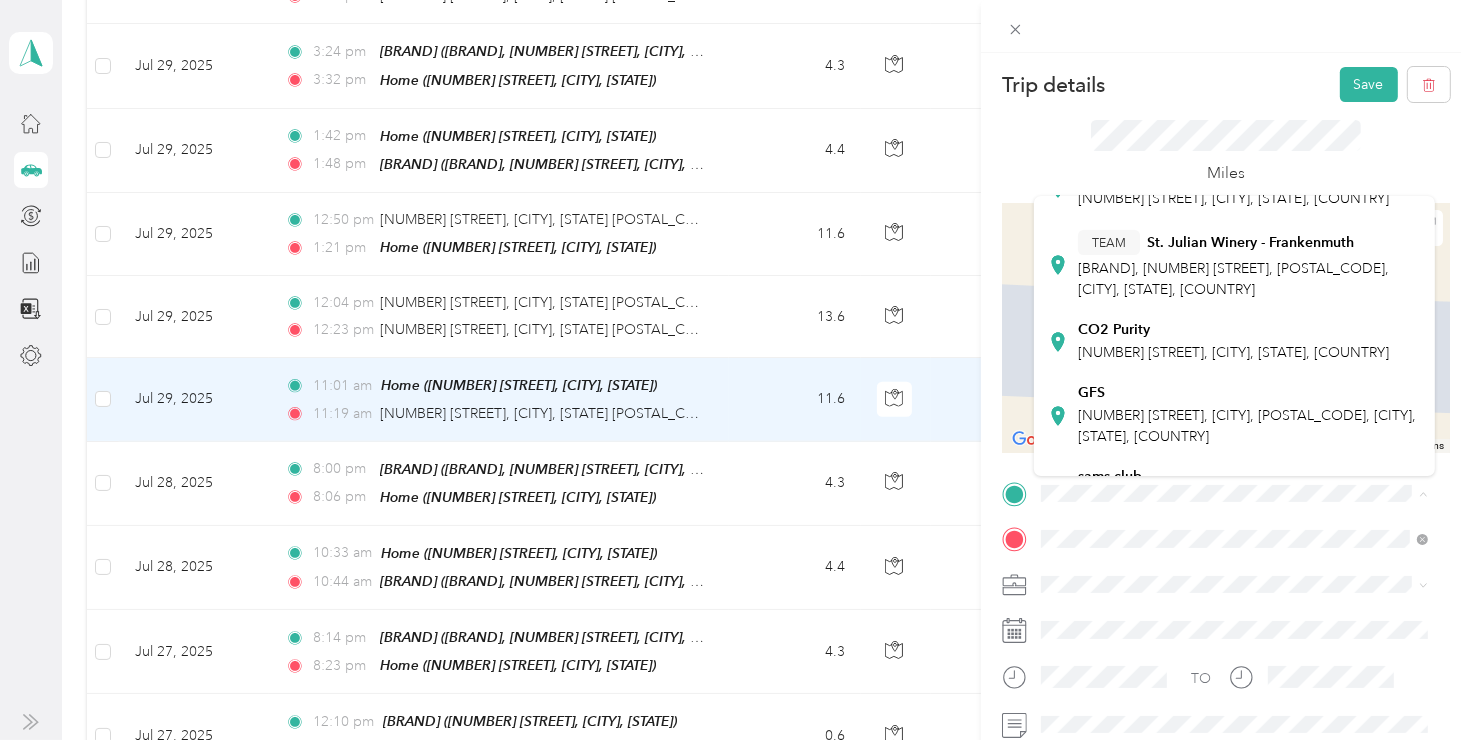 scroll, scrollTop: 300, scrollLeft: 0, axis: vertical 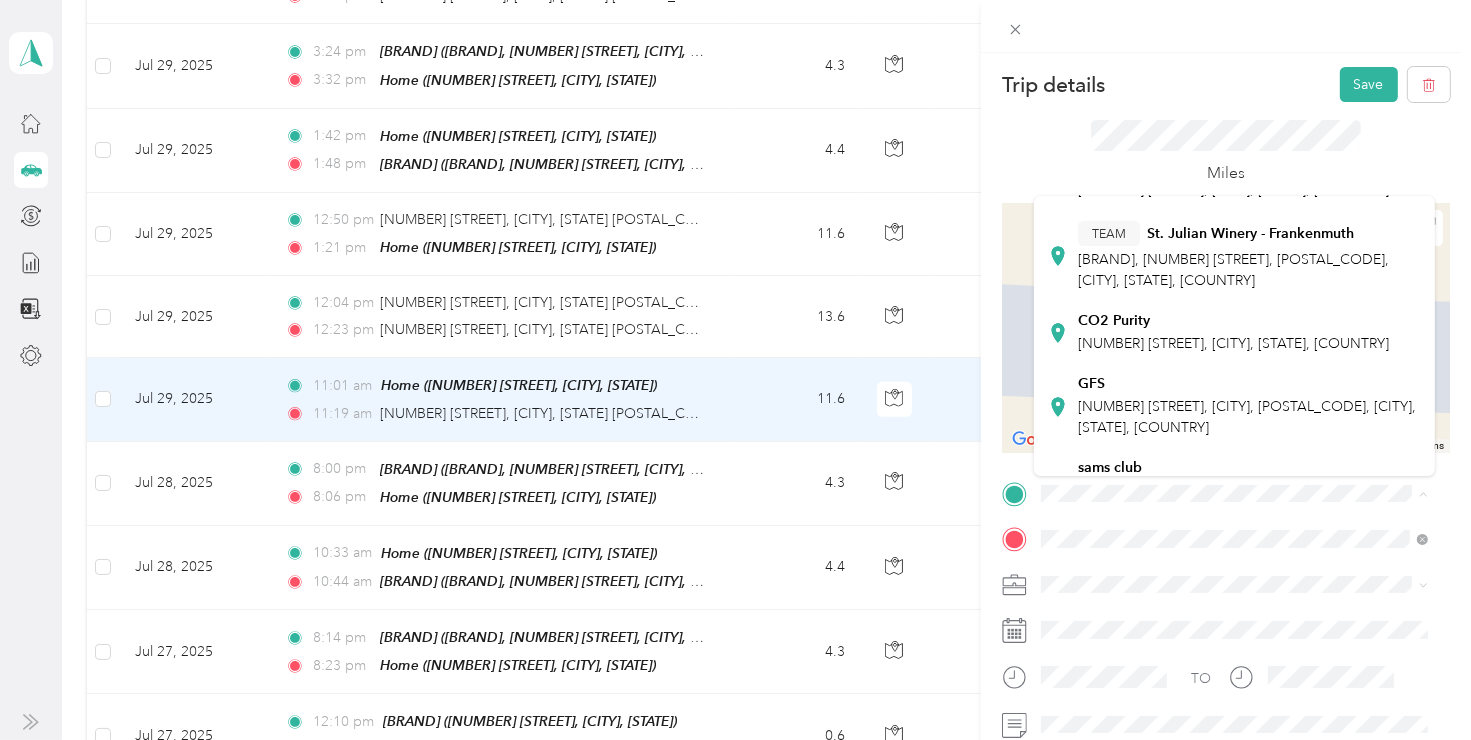 click on "[BRAND], [NUMBER] [STREET], [POSTAL_CODE], [CITY], [STATE], [COUNTRY]" at bounding box center [1233, 270] 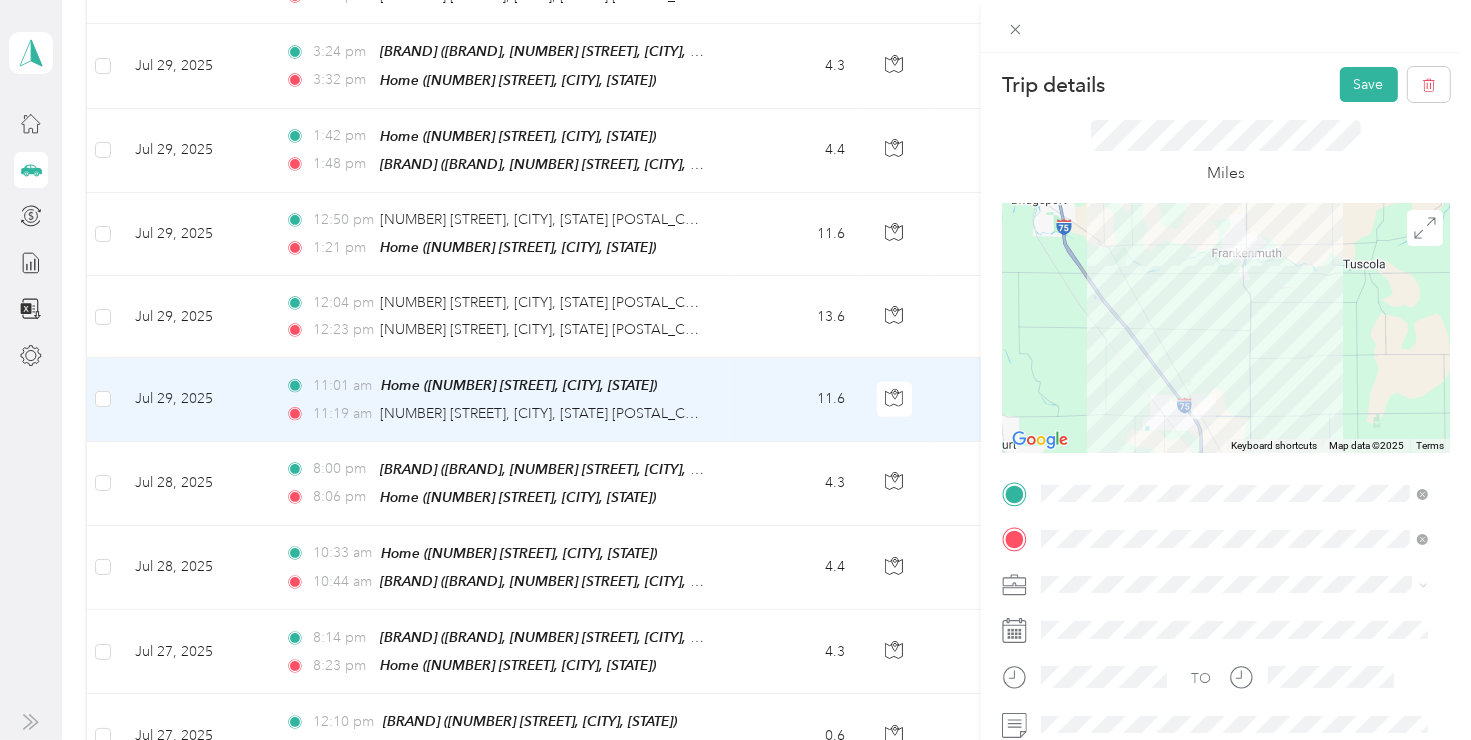 click on "Save" at bounding box center (1369, 84) 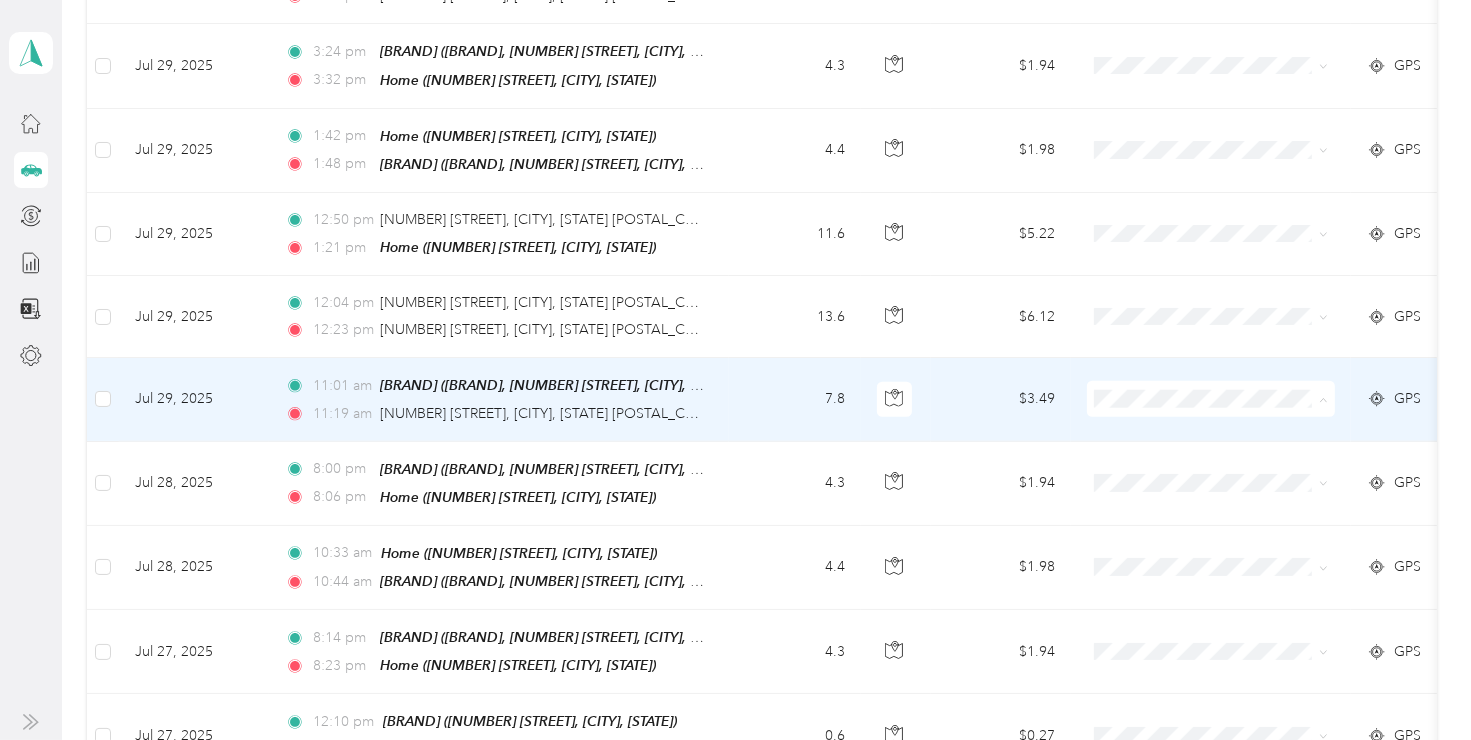 click on "St. Julian" at bounding box center (1228, 404) 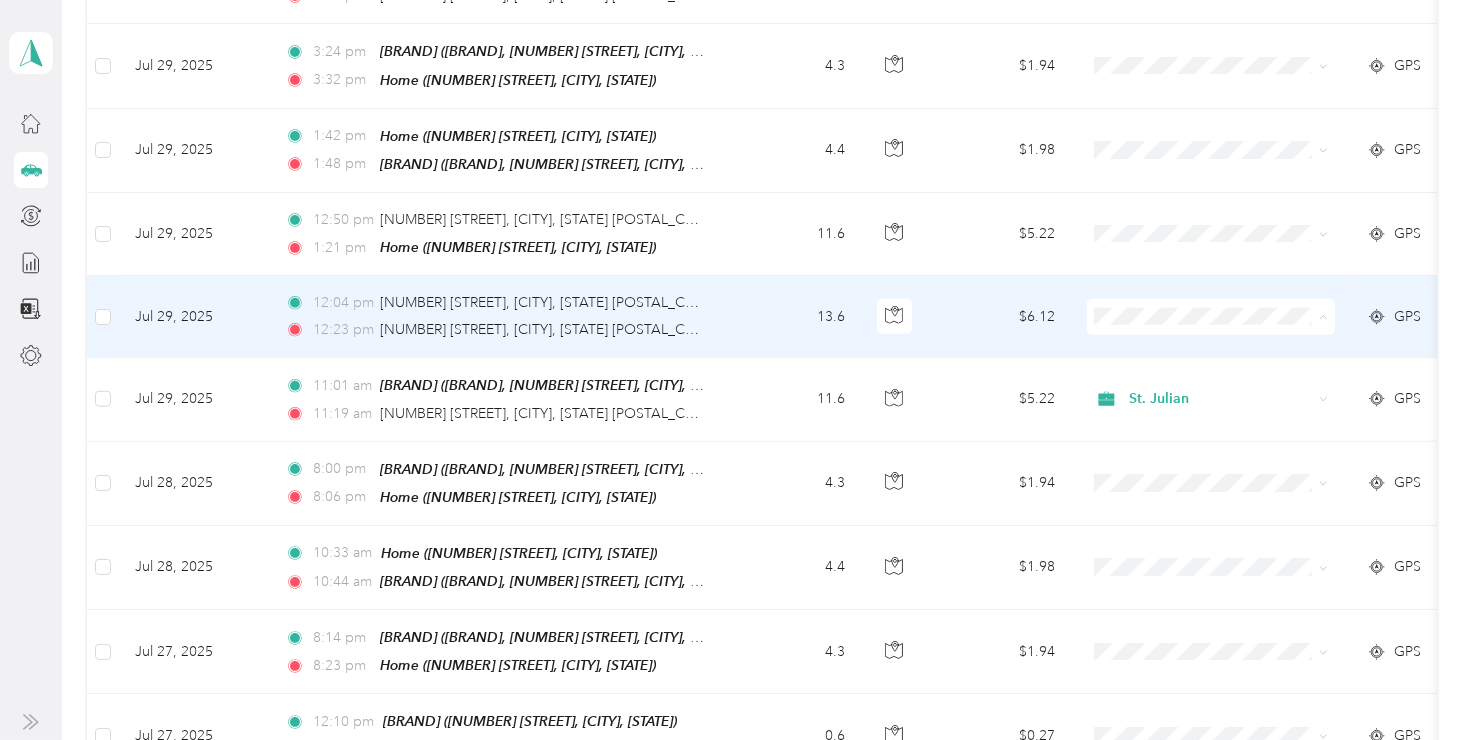 click on "St. Julian" at bounding box center [1211, 322] 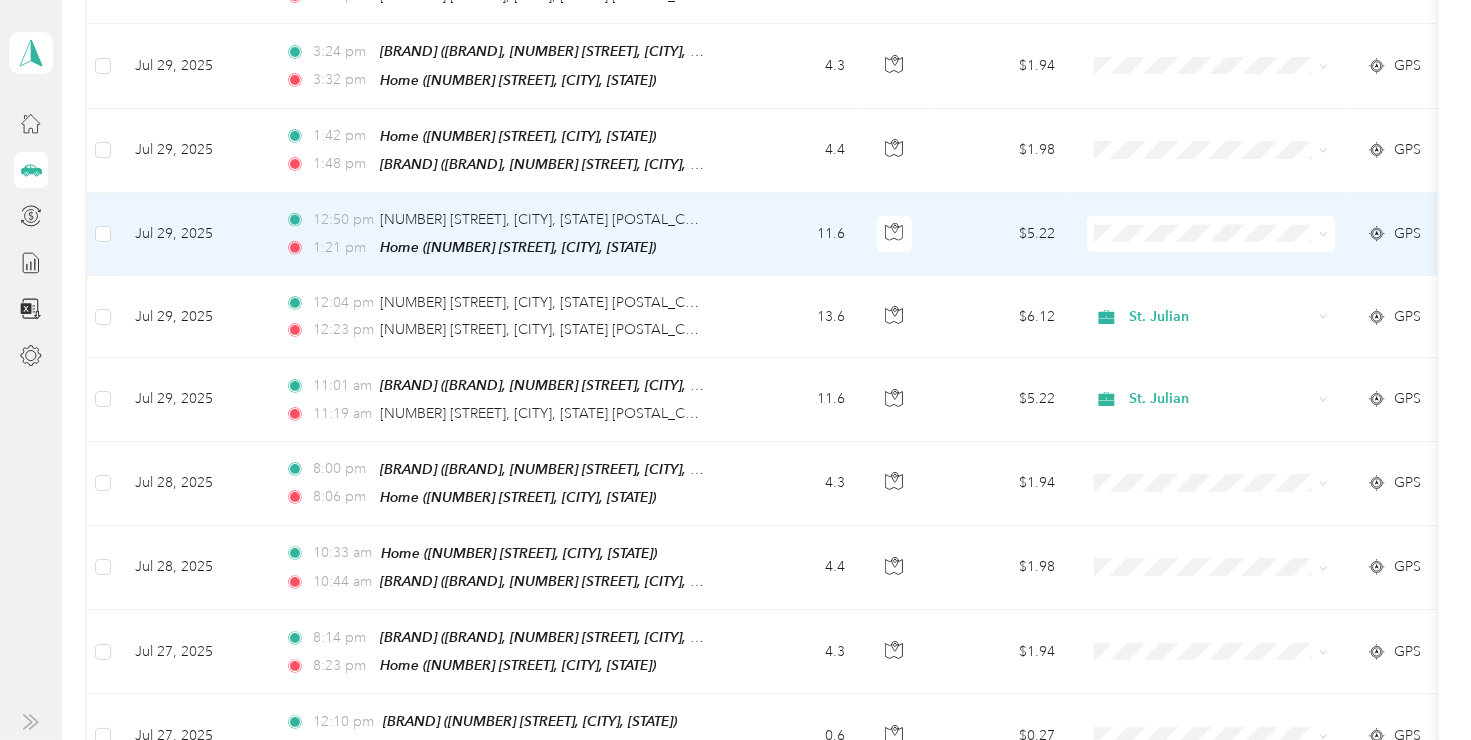 click on "Jul 29, 2025" at bounding box center [194, 234] 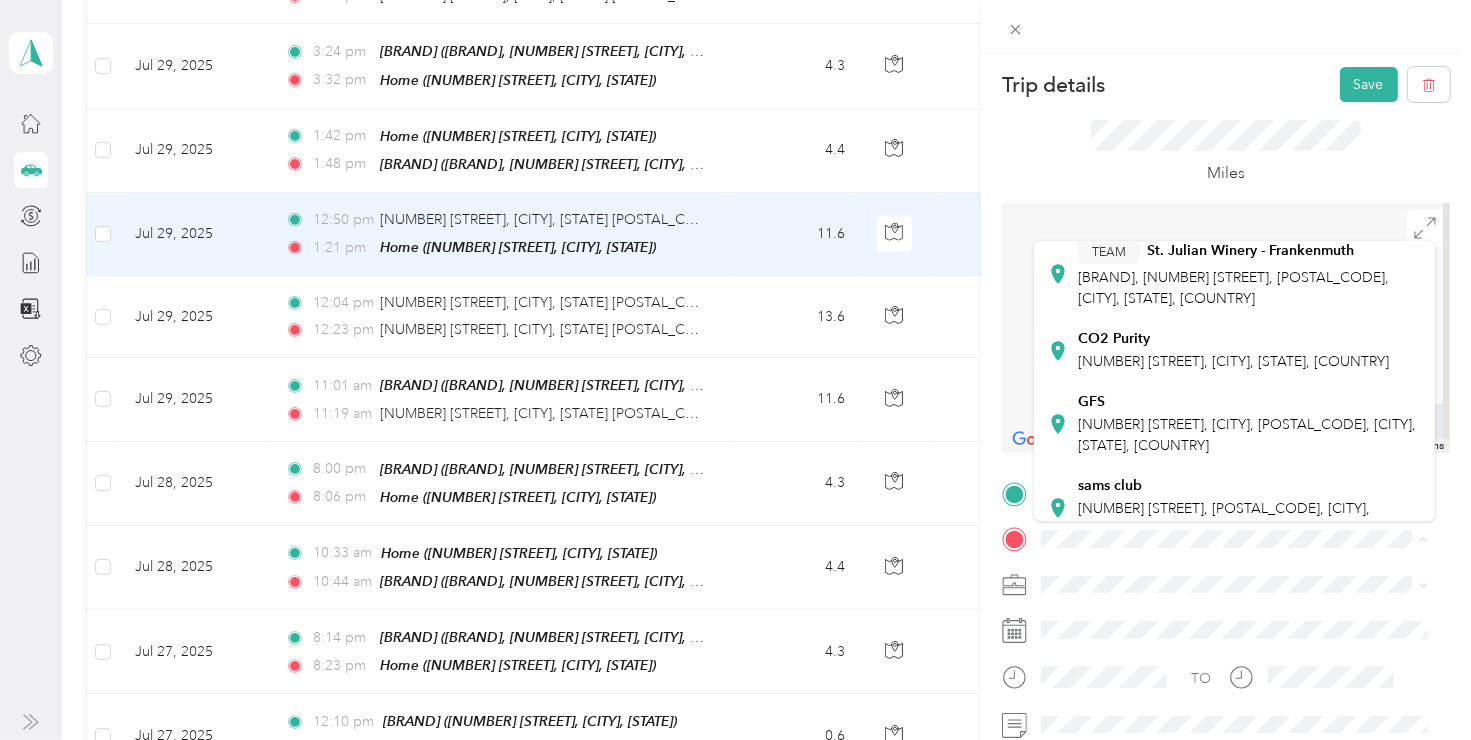 scroll, scrollTop: 300, scrollLeft: 0, axis: vertical 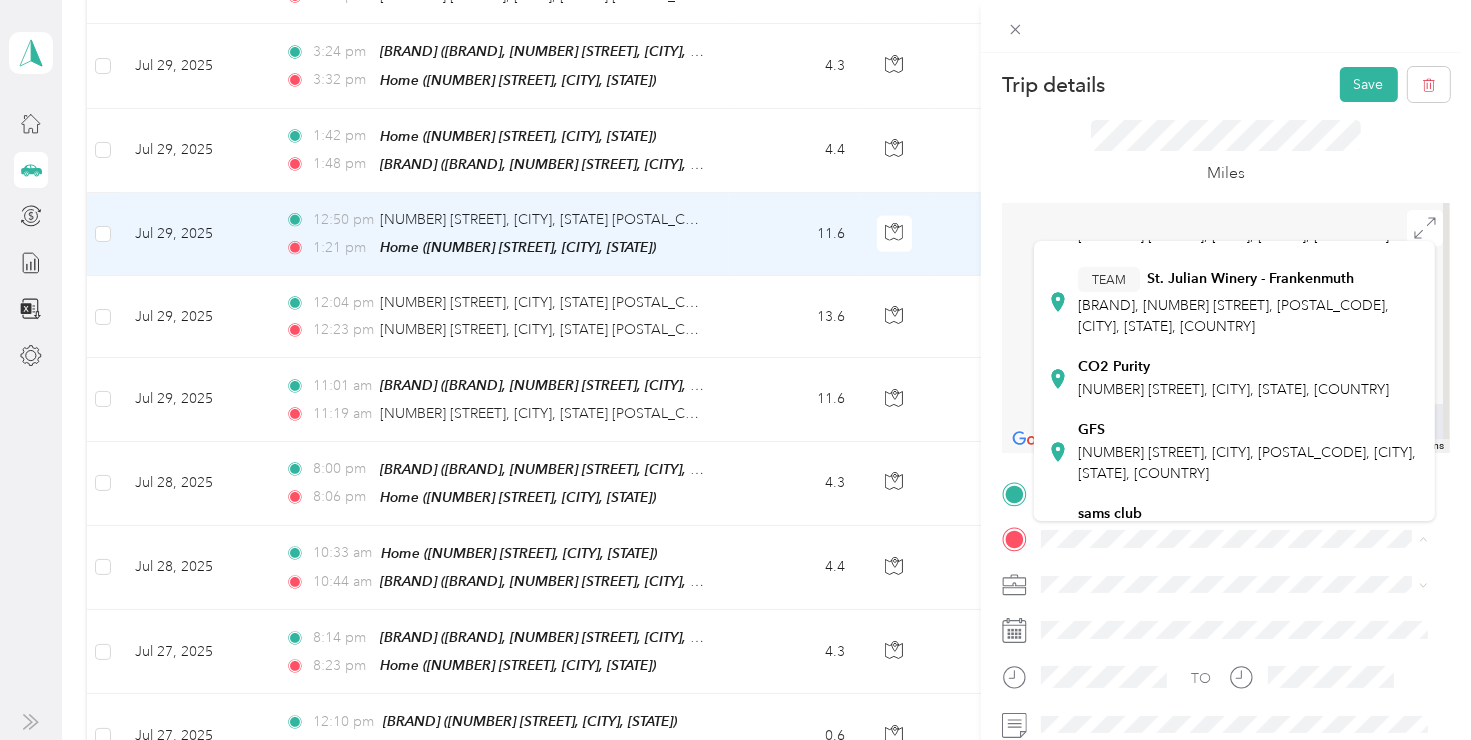 click on "TEAM [BRAND] [BRAND], [NUMBER] [STREET], [POSTAL_CODE], [CITY], [STATE], [COUNTRY]" at bounding box center [1249, 302] 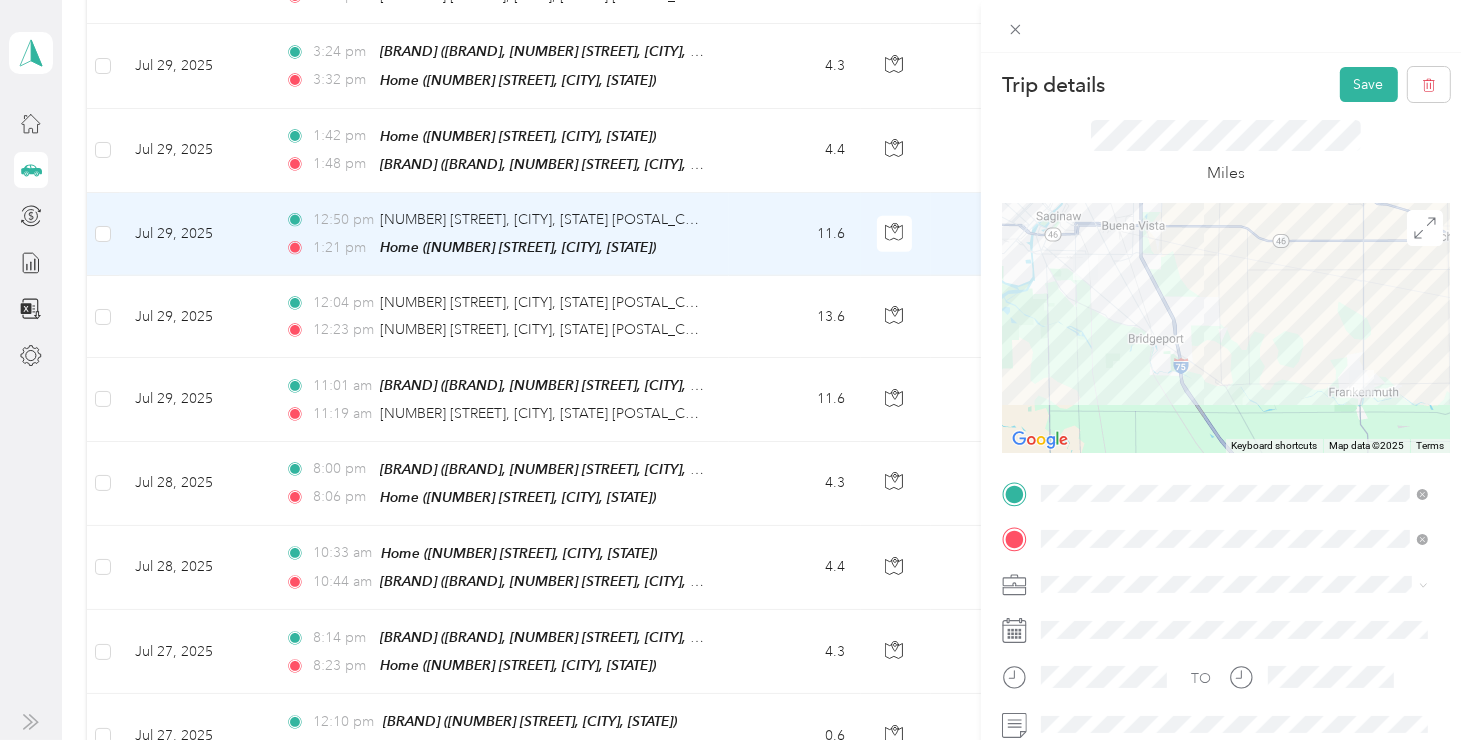click on "Save" at bounding box center [1369, 84] 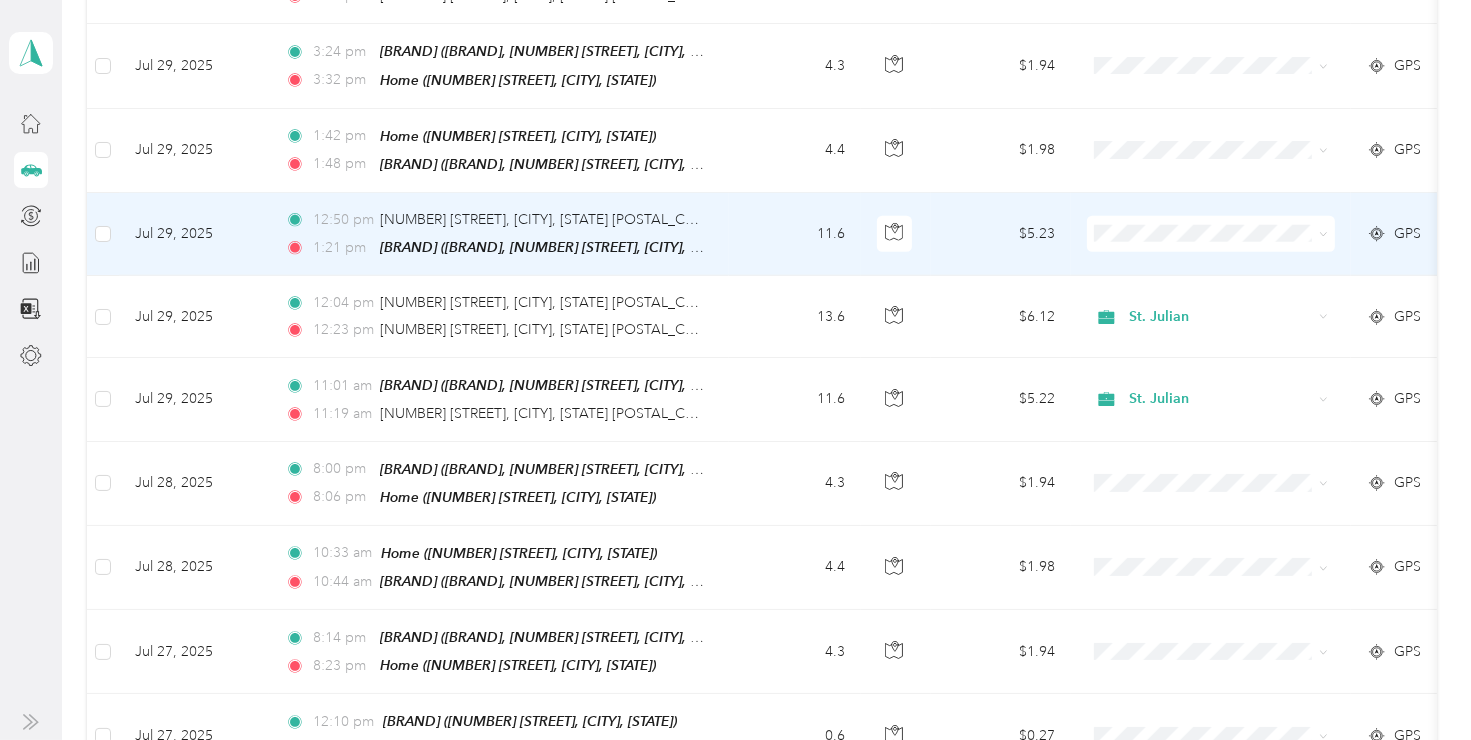click on "St. Julian" at bounding box center (1228, 237) 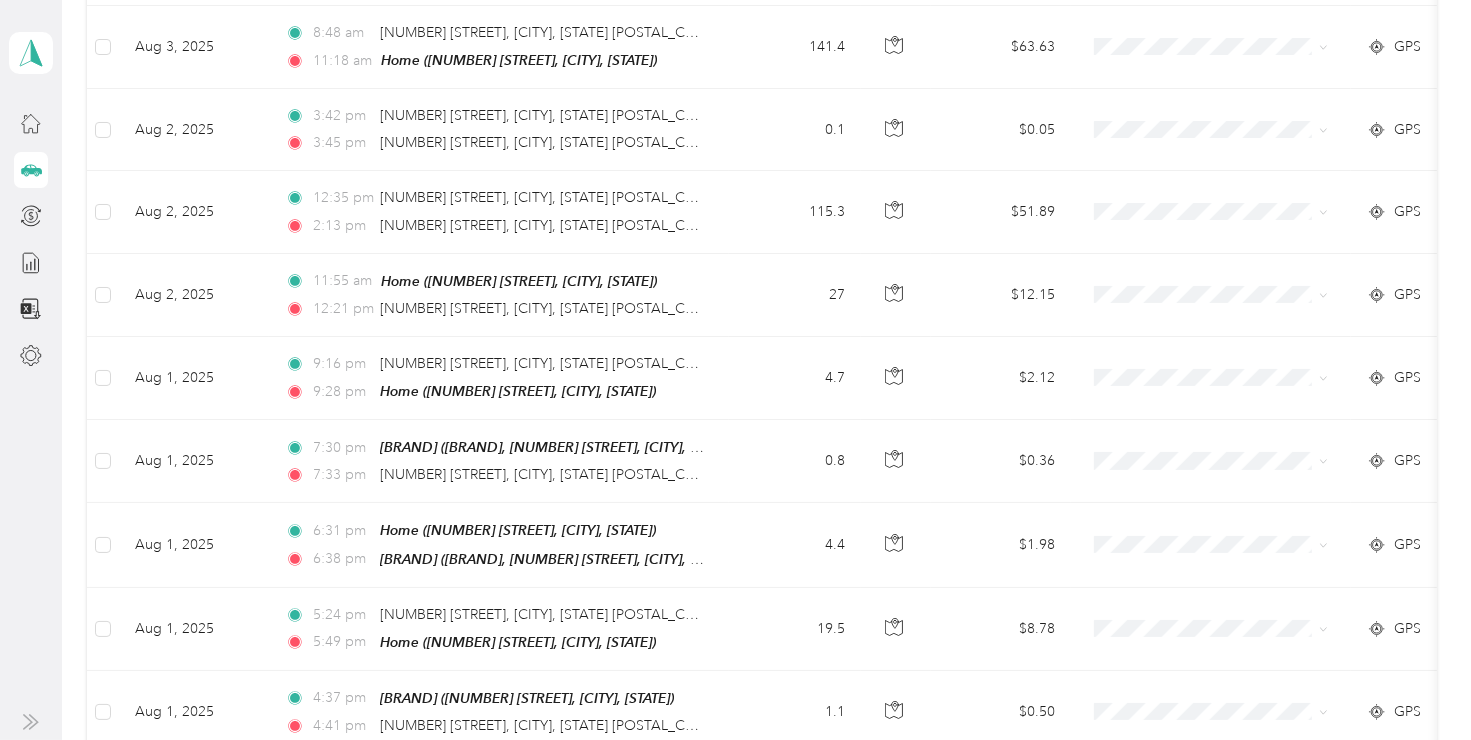 scroll, scrollTop: 700, scrollLeft: 0, axis: vertical 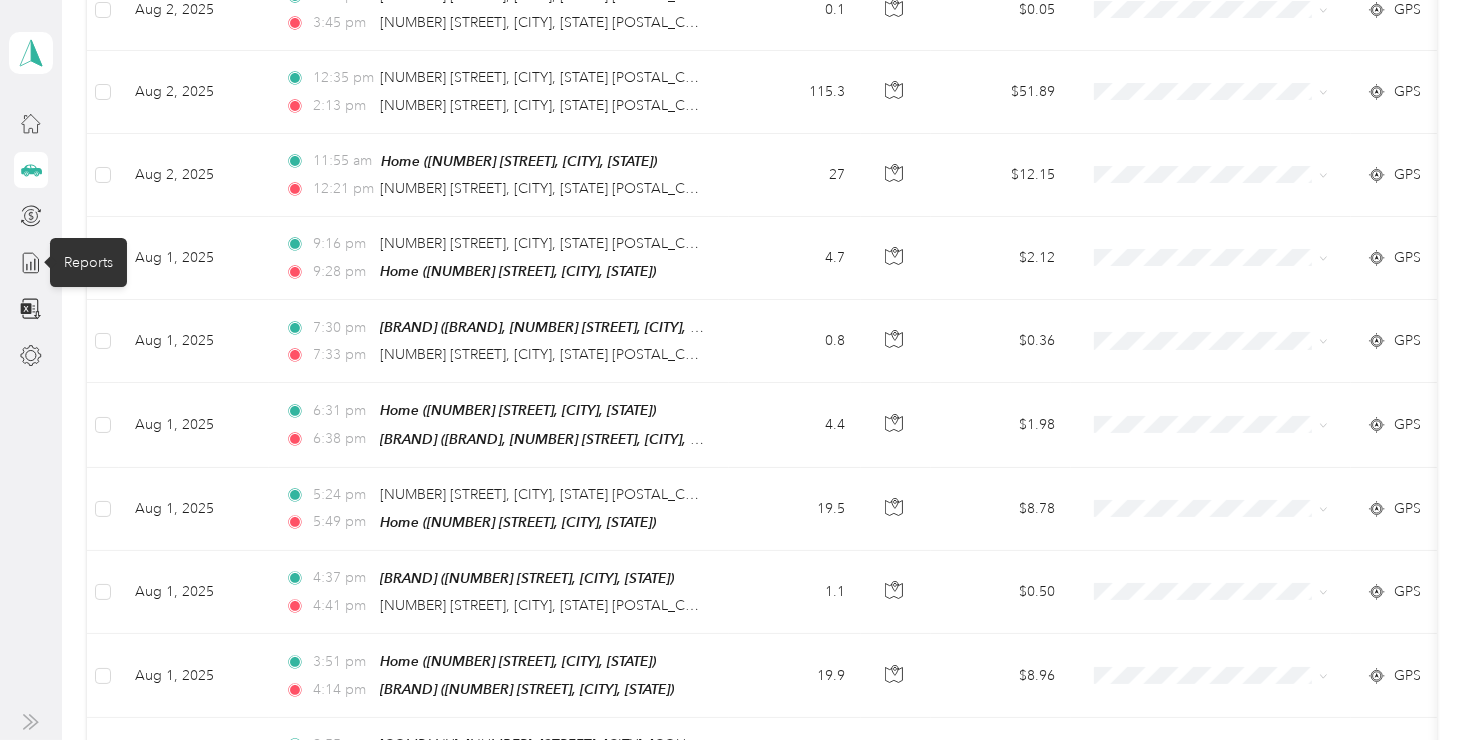 click 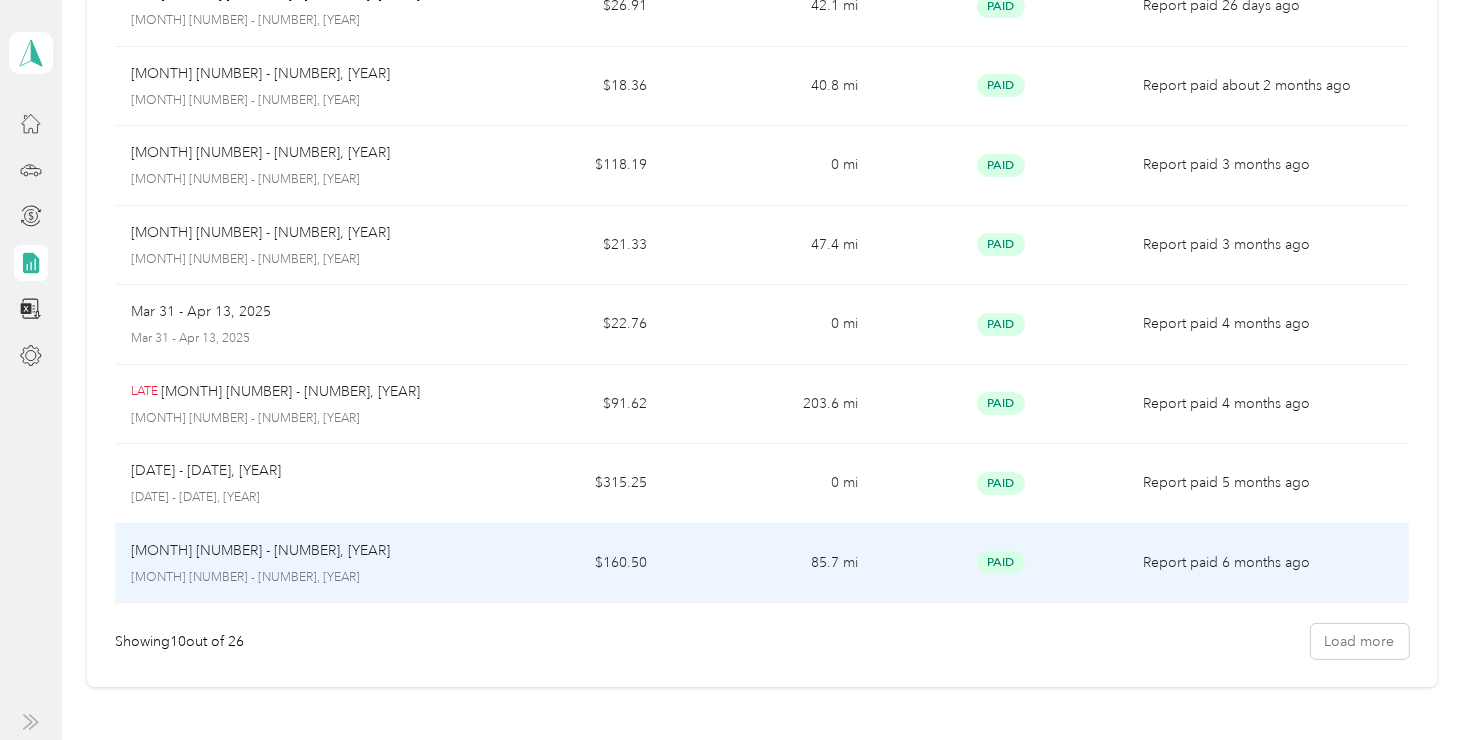 scroll, scrollTop: 54, scrollLeft: 0, axis: vertical 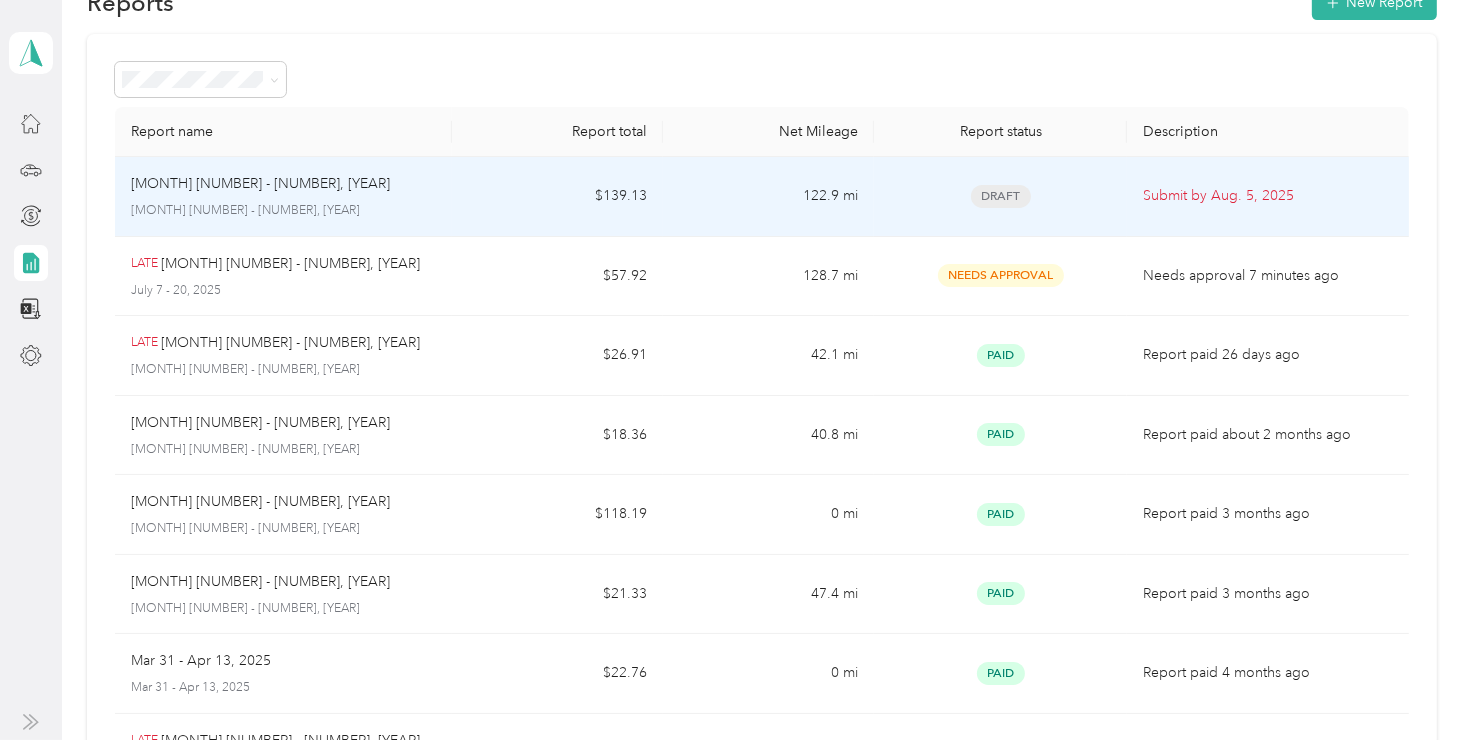 click on "[MONTH] [NUMBER] - [NUMBER], [YEAR]" at bounding box center (260, 184) 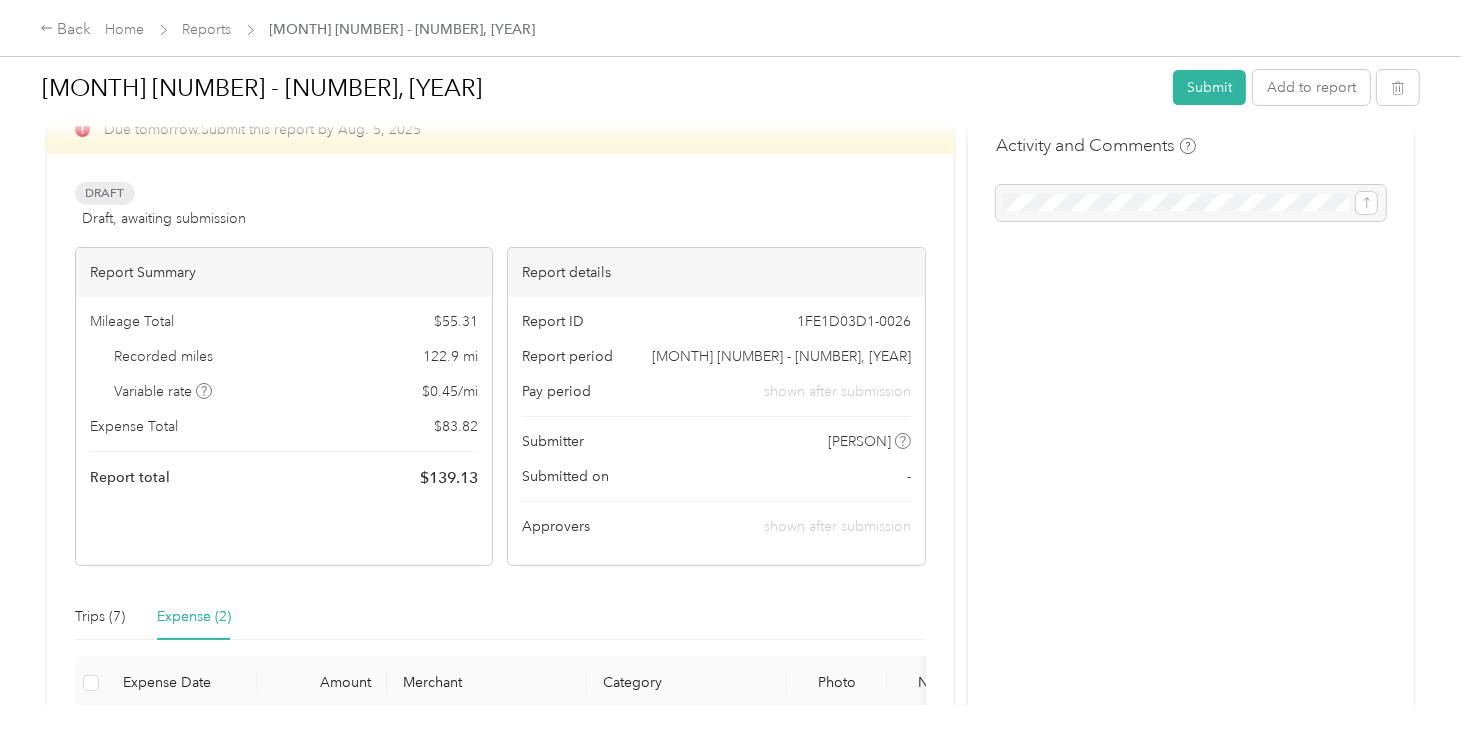 scroll, scrollTop: 0, scrollLeft: 0, axis: both 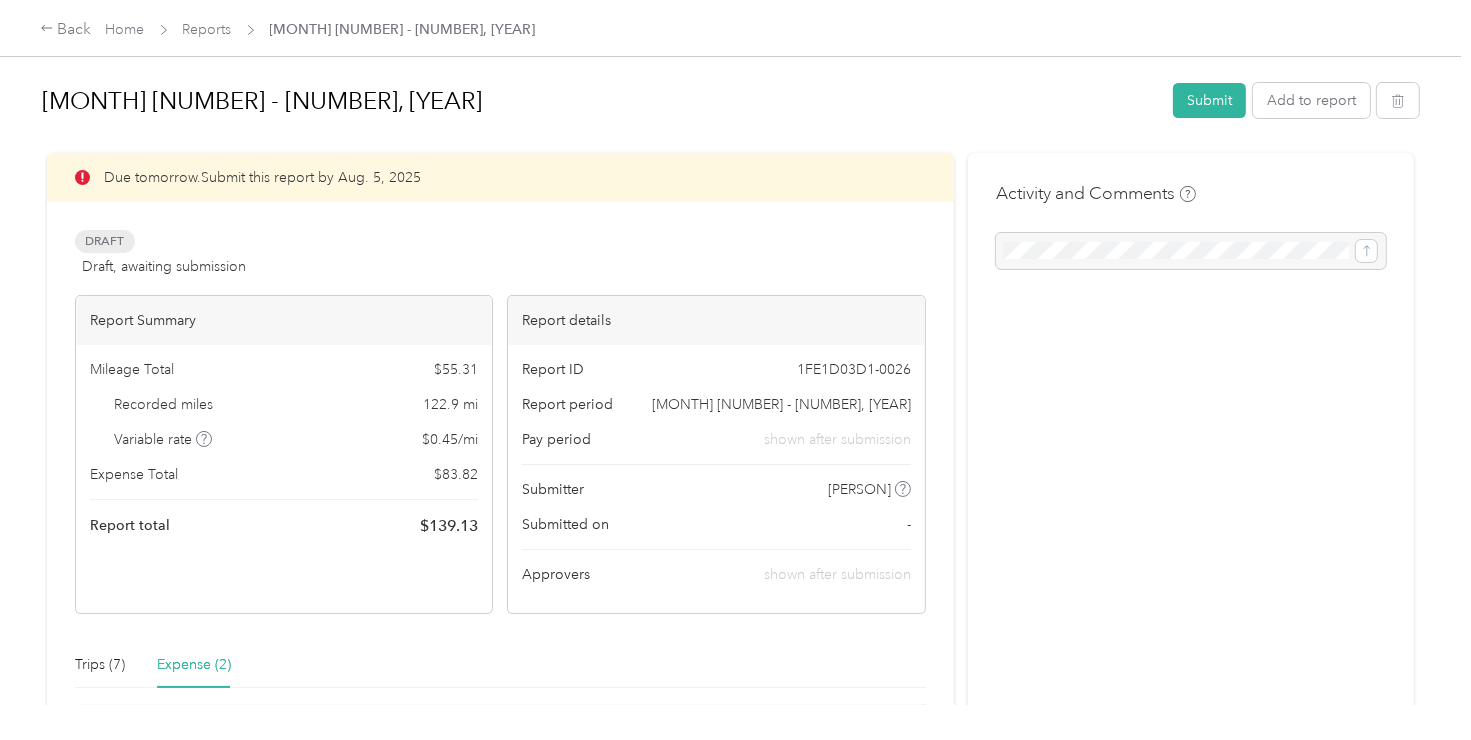 click at bounding box center (1191, 251) 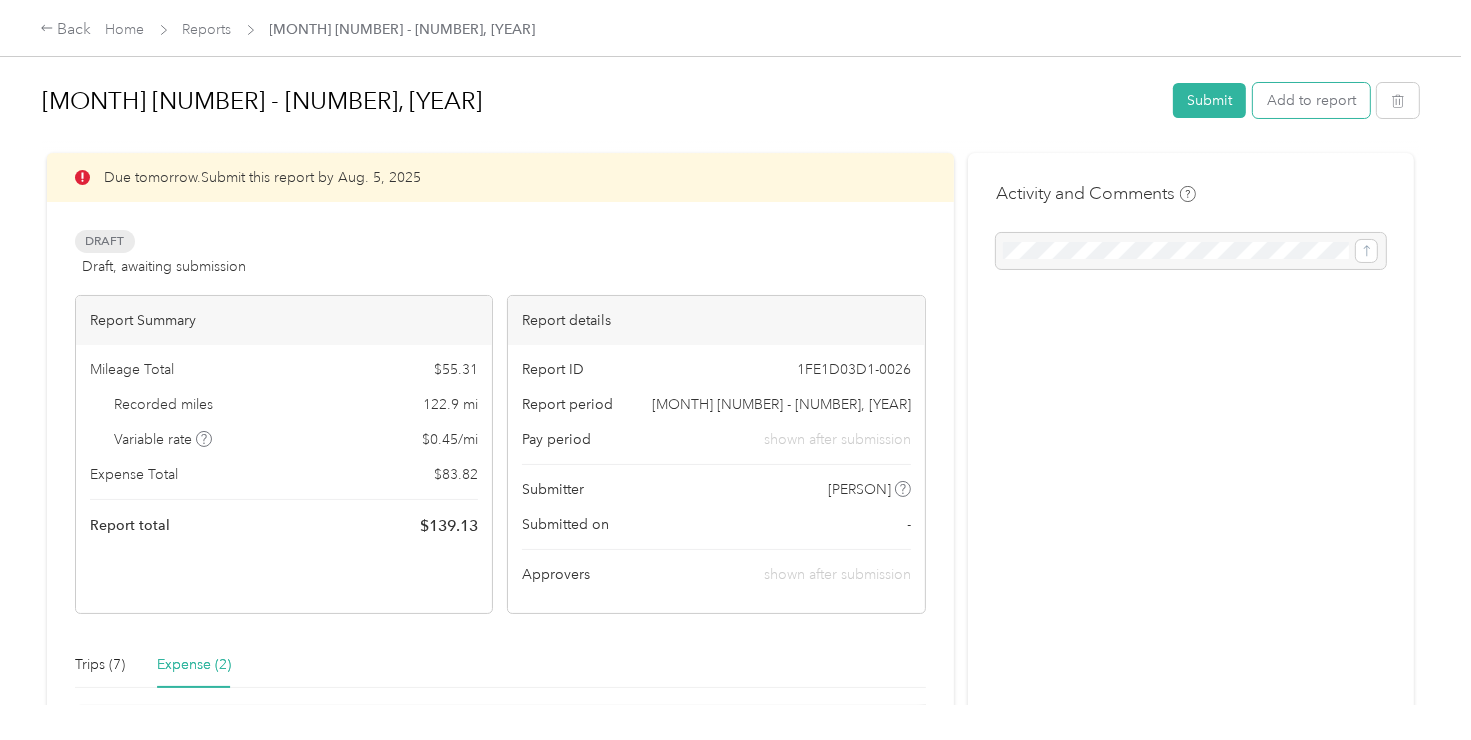 click on "Add to report" at bounding box center (1311, 100) 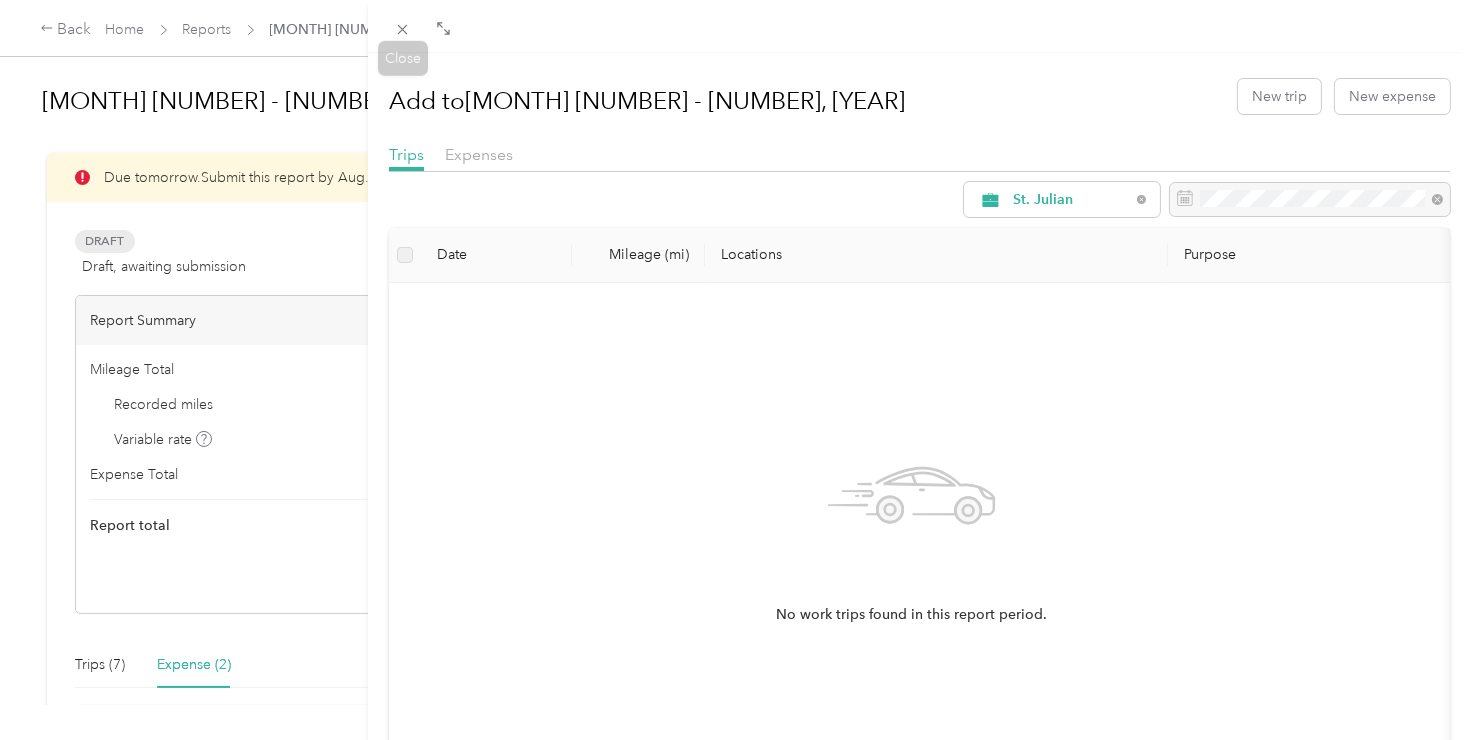 click 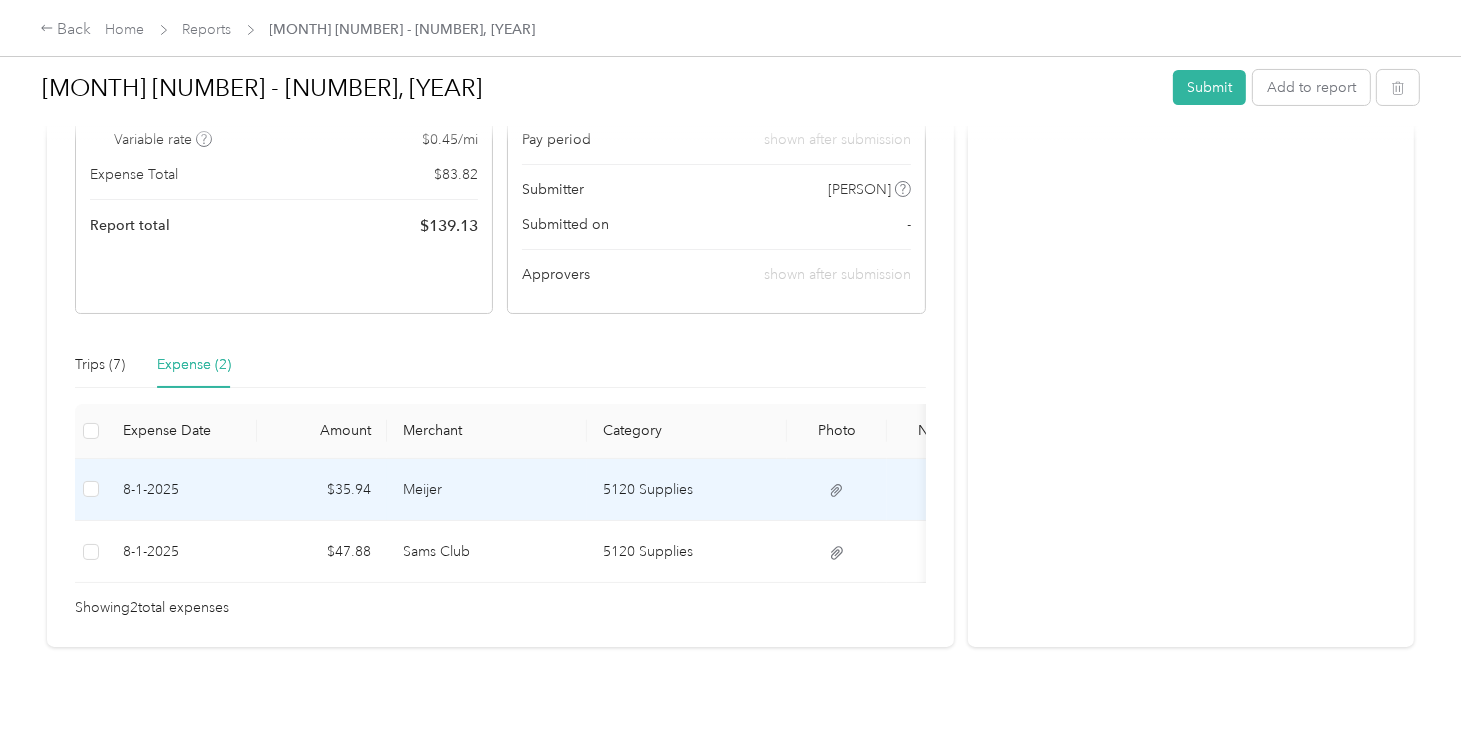scroll, scrollTop: 100, scrollLeft: 0, axis: vertical 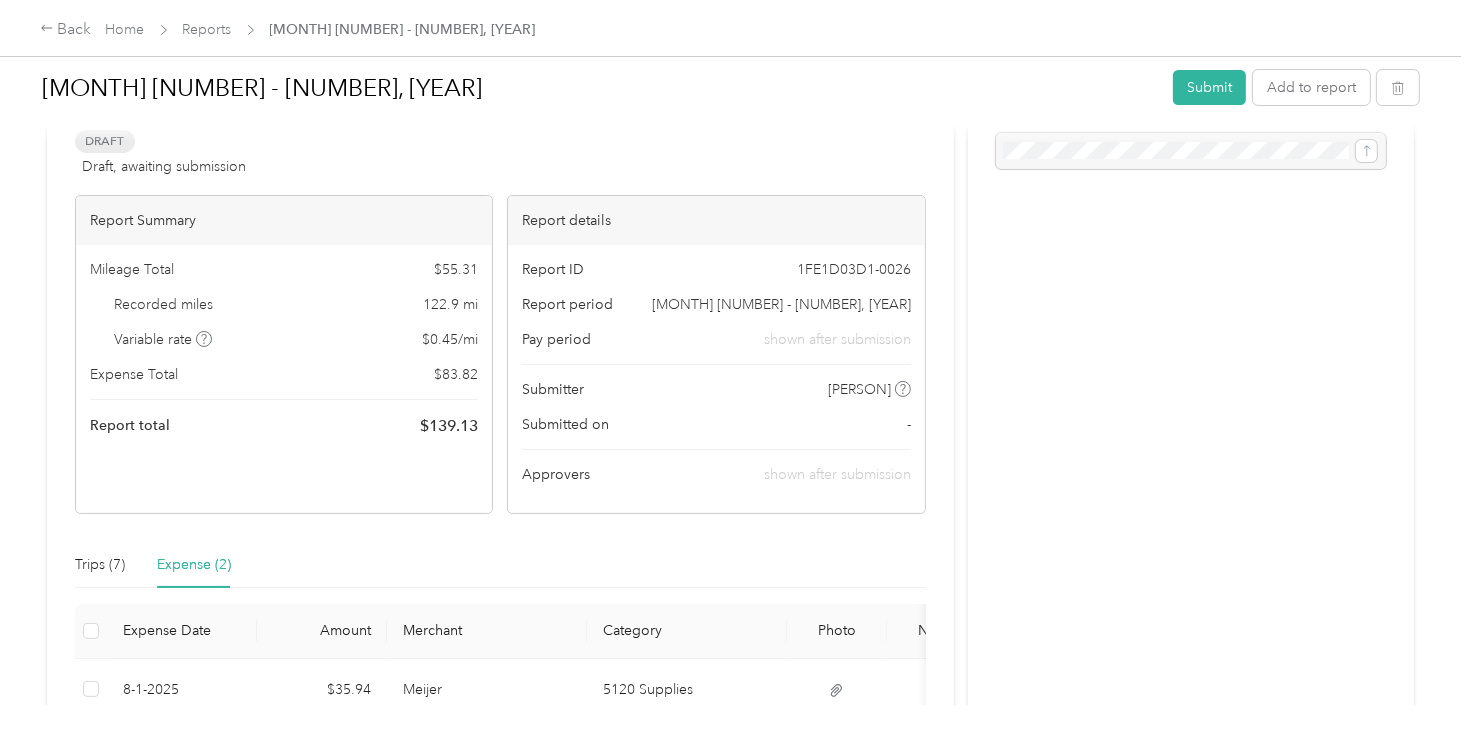 click on "Submit" at bounding box center [1209, 87] 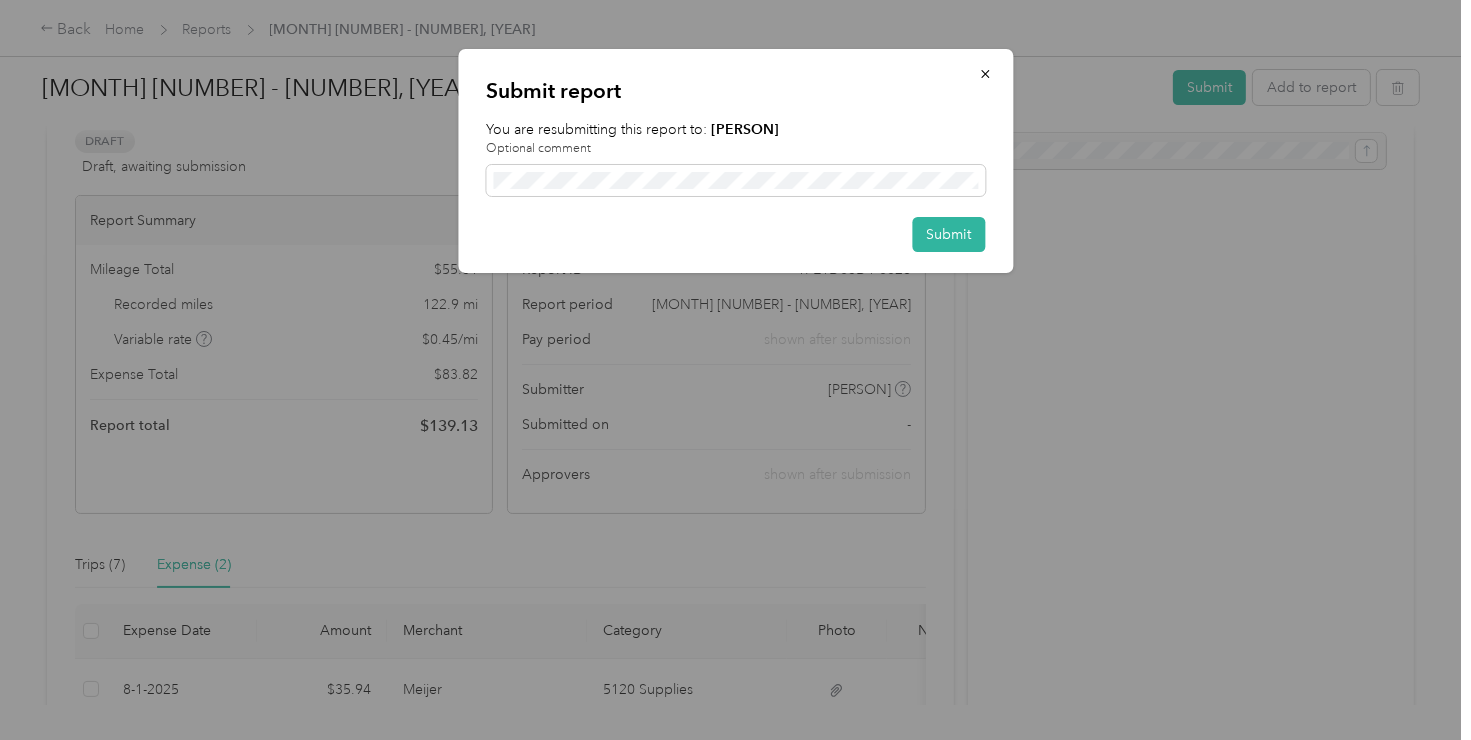 click on "Submit" at bounding box center [948, 234] 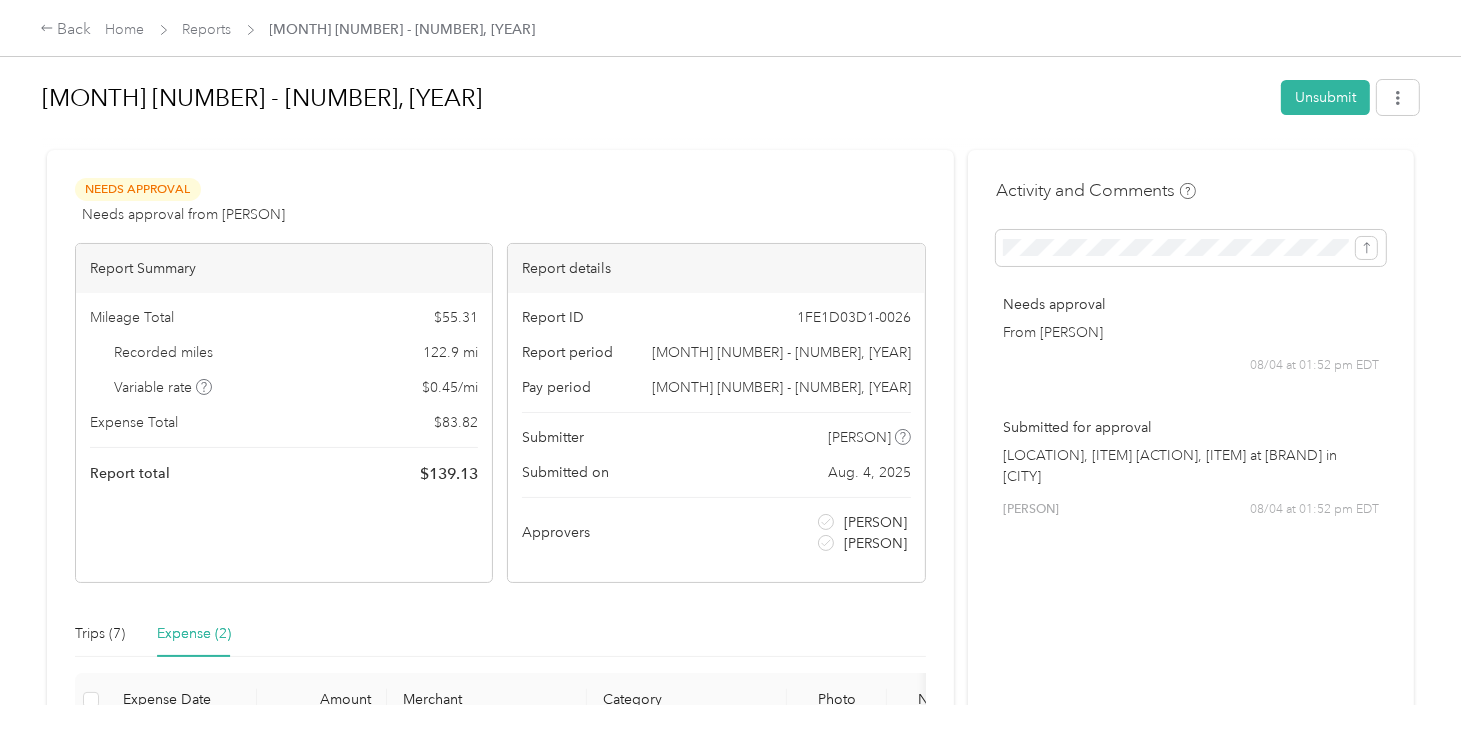 scroll, scrollTop: 0, scrollLeft: 0, axis: both 